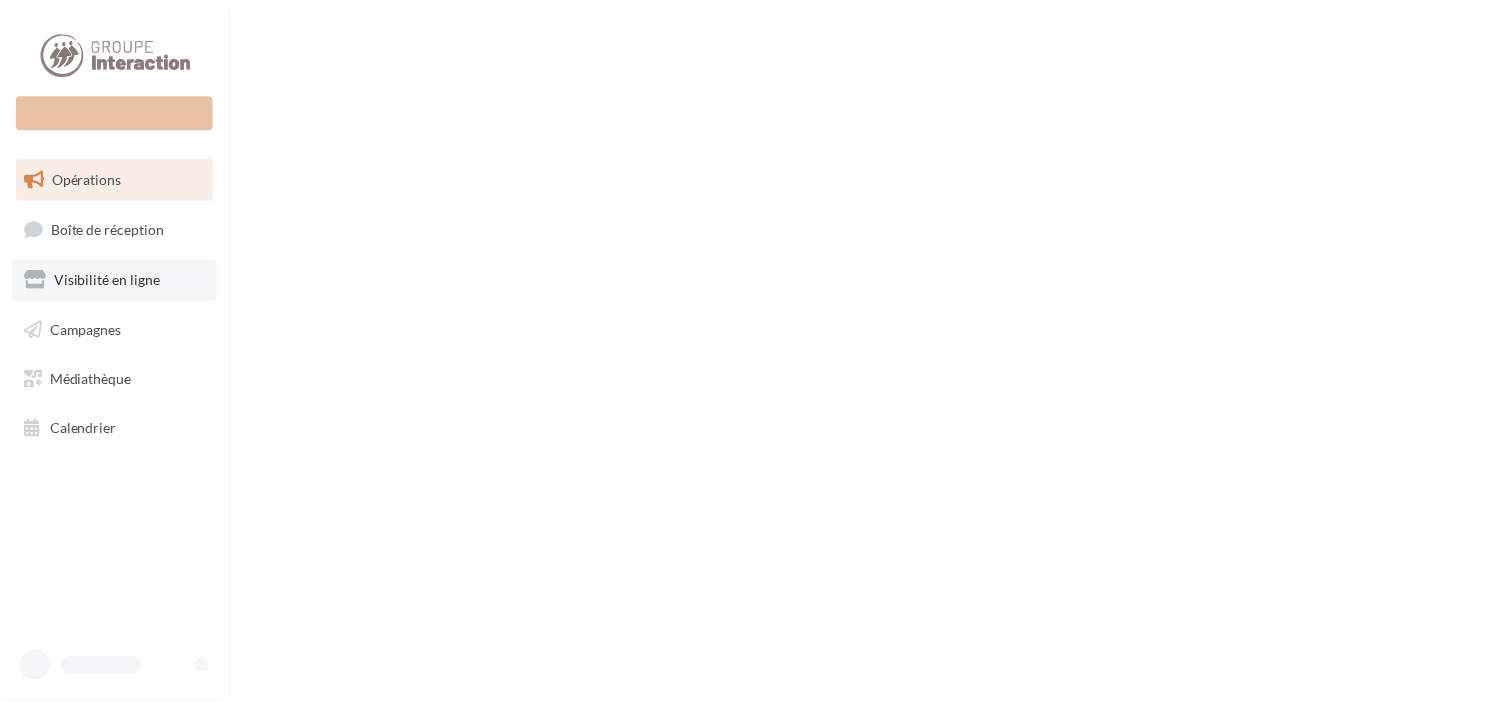 scroll, scrollTop: 0, scrollLeft: 0, axis: both 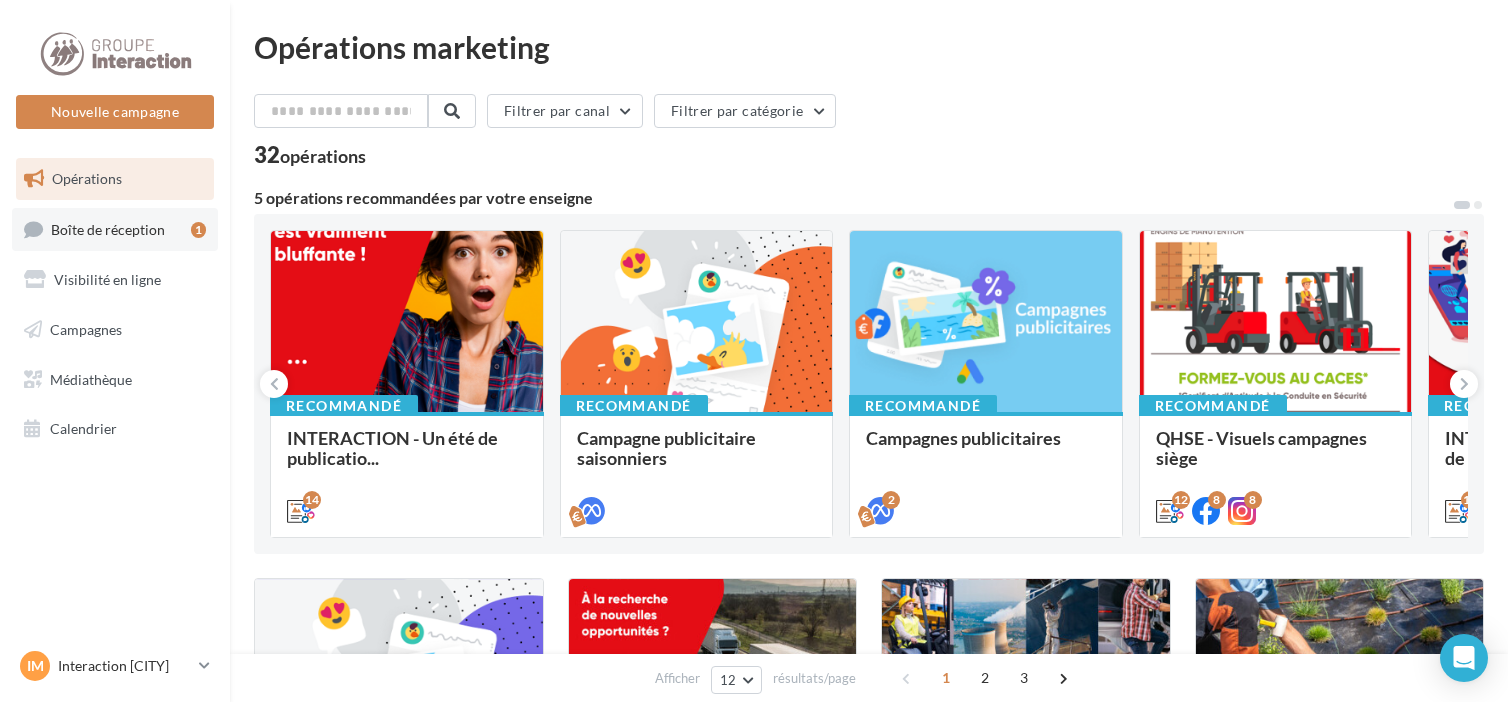 click on "Boîte de réception" at bounding box center [108, 228] 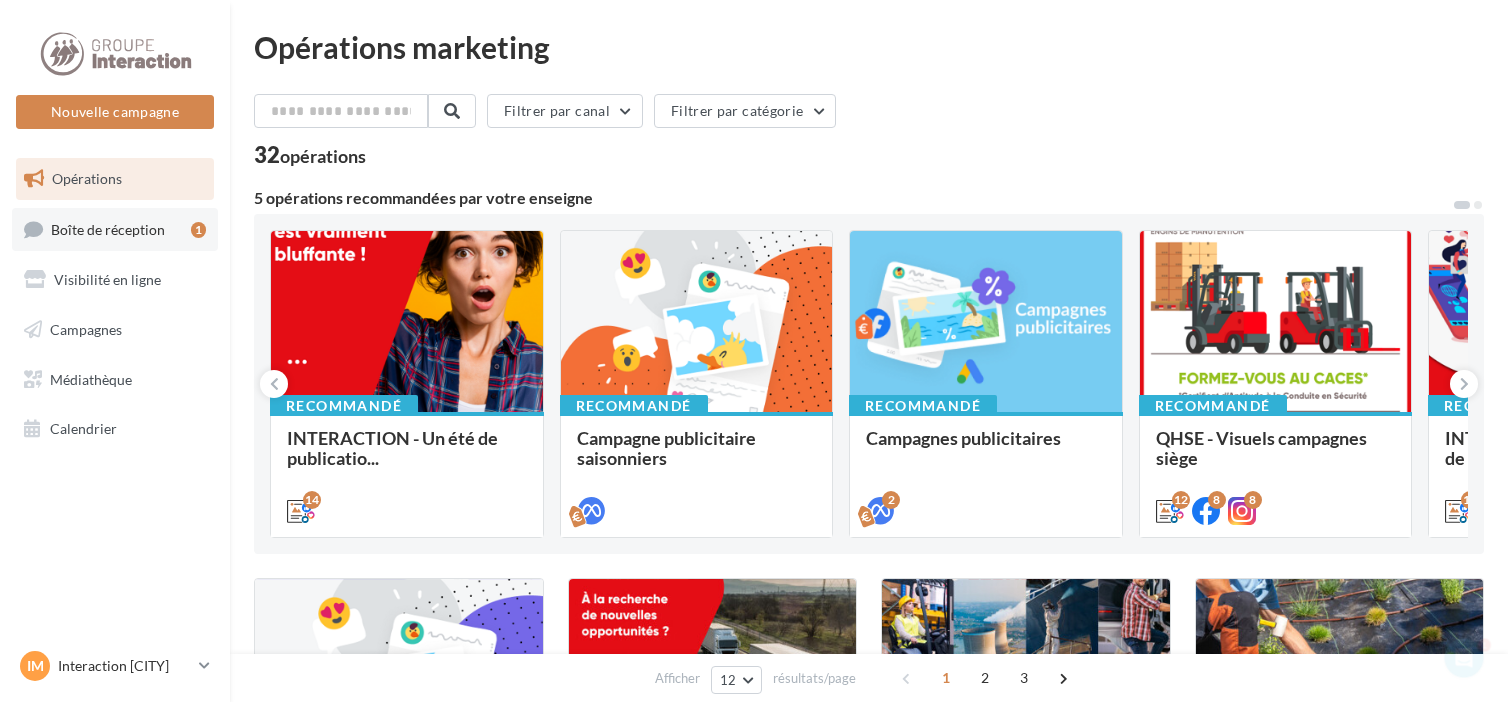 scroll, scrollTop: 0, scrollLeft: 0, axis: both 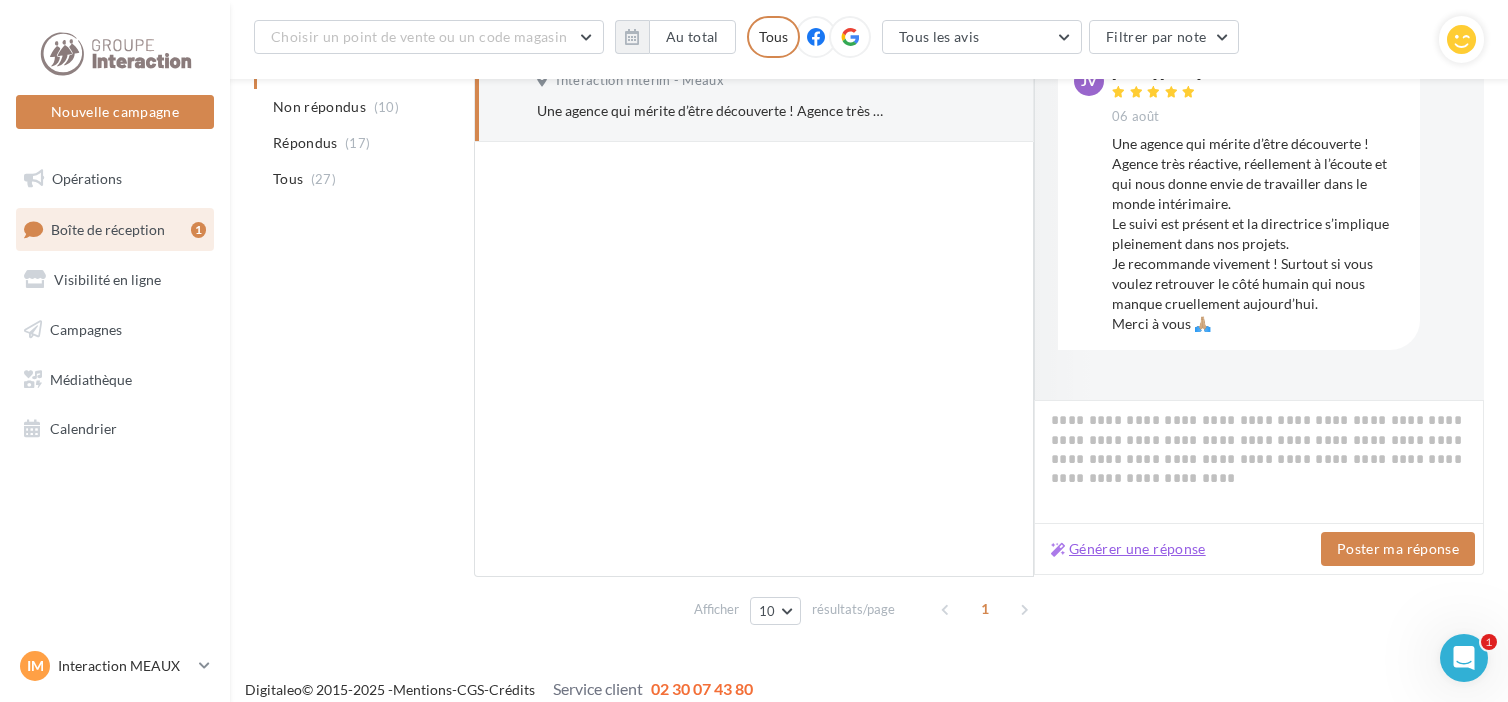 click on "Générer une réponse" at bounding box center (1128, 549) 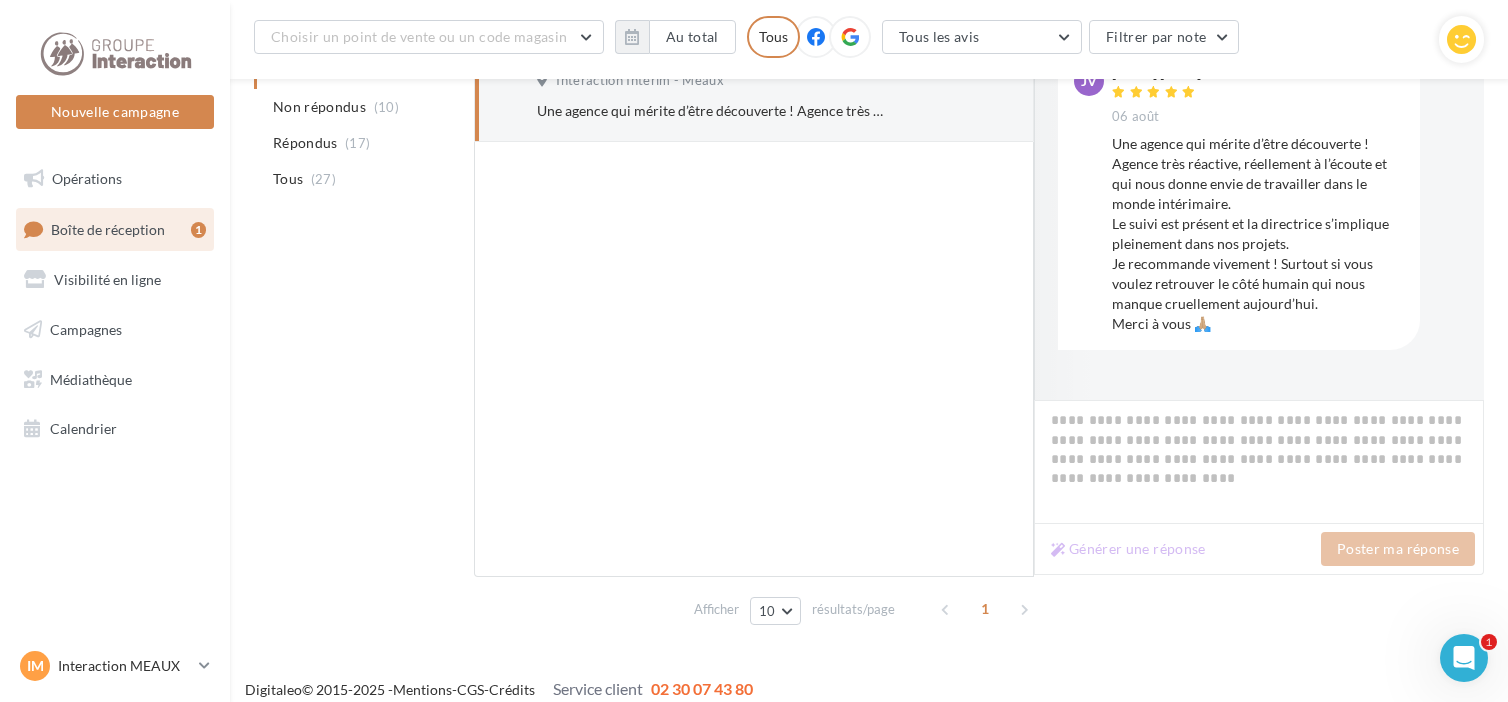 type on "**********" 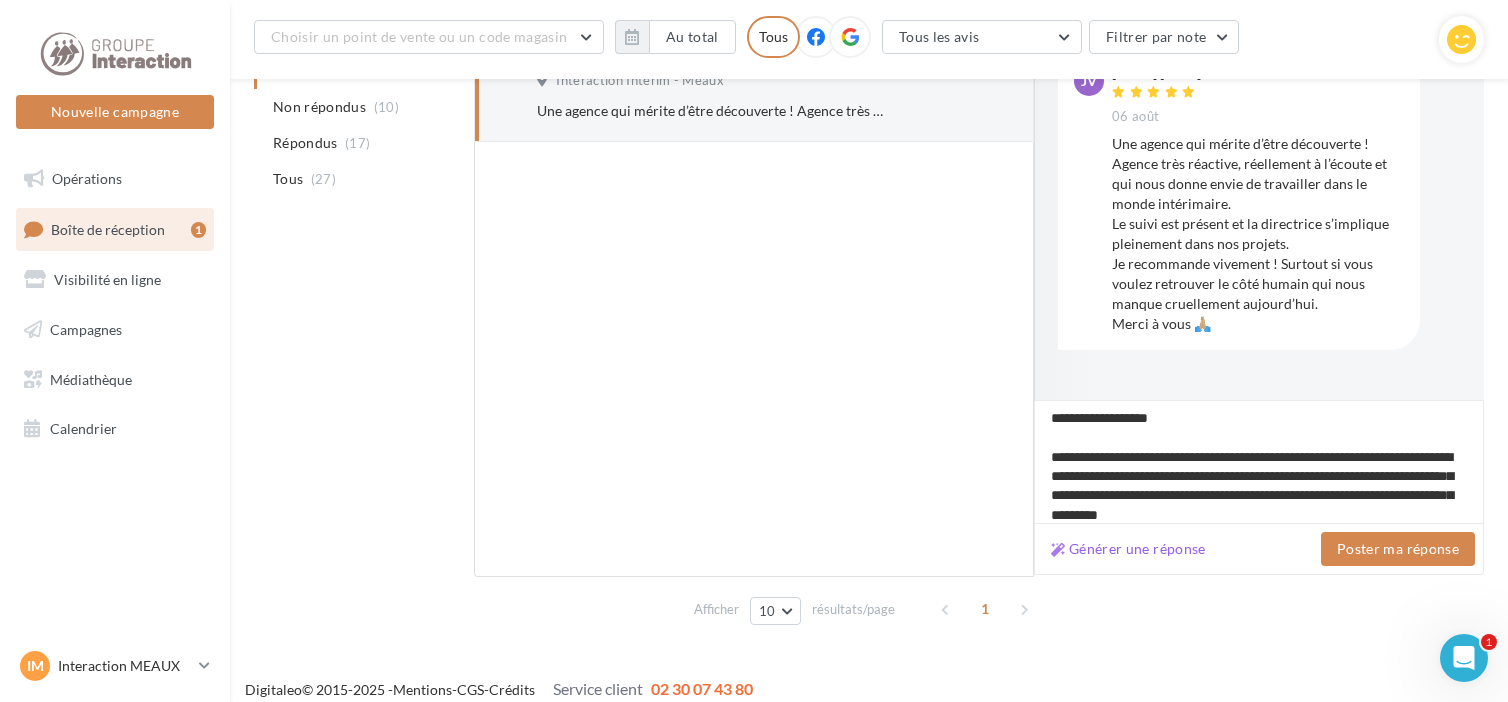 scroll, scrollTop: 100, scrollLeft: 0, axis: vertical 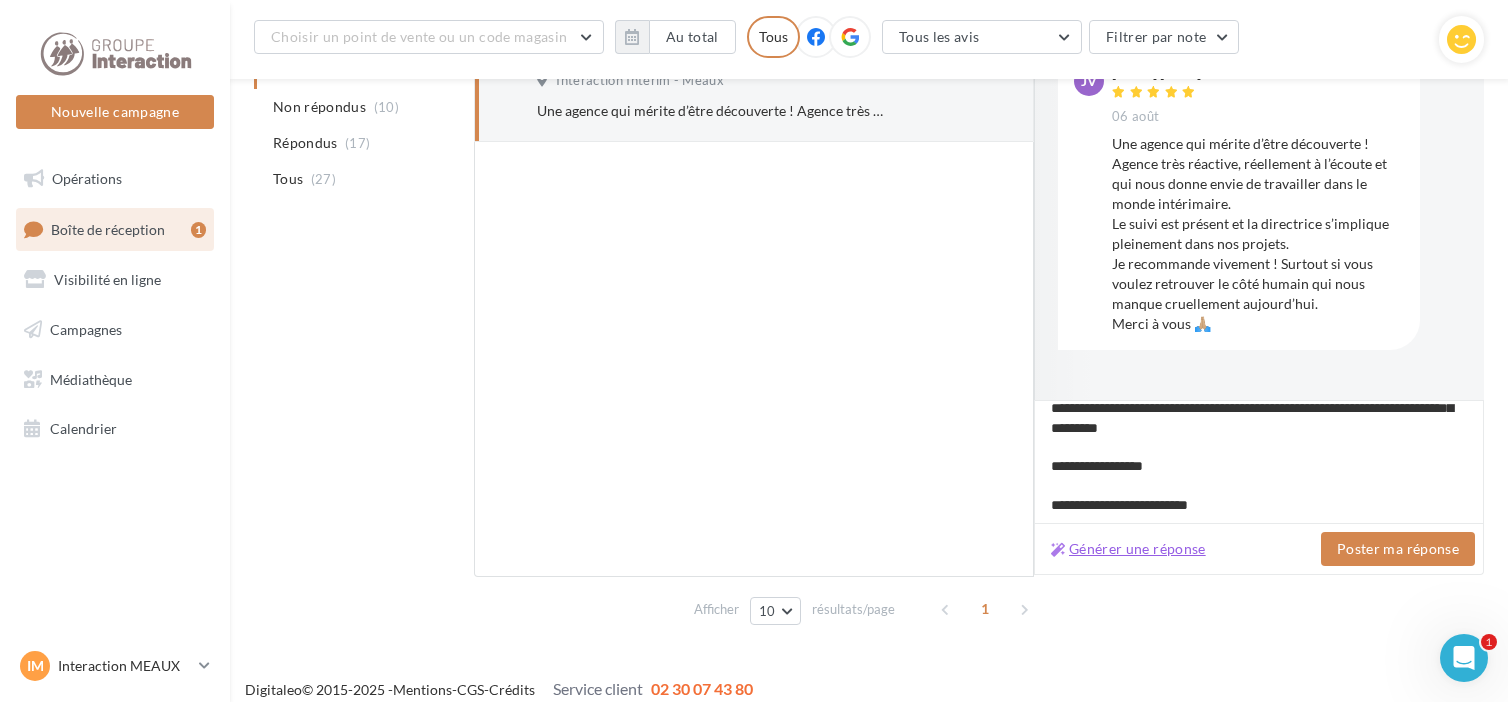 click on "Générer une réponse" at bounding box center (1128, 549) 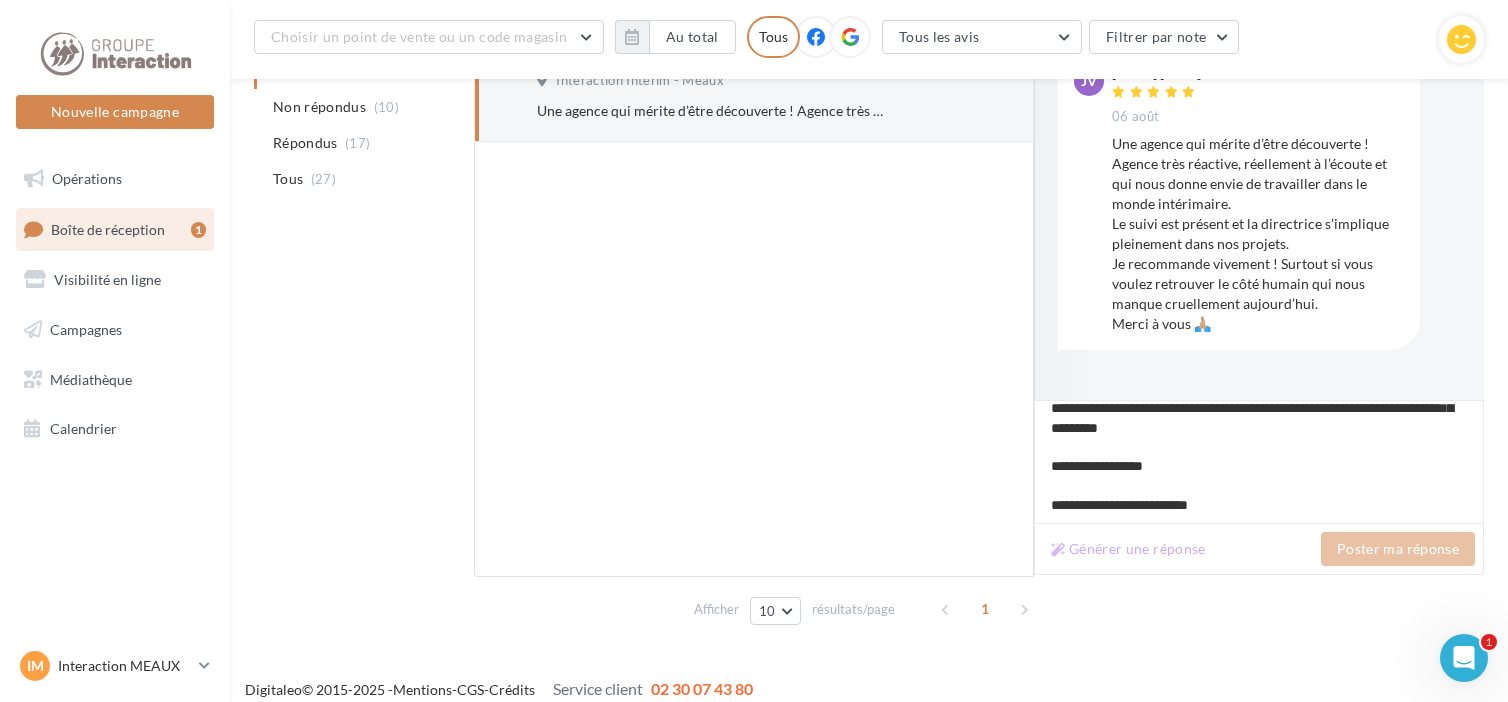 type on "**********" 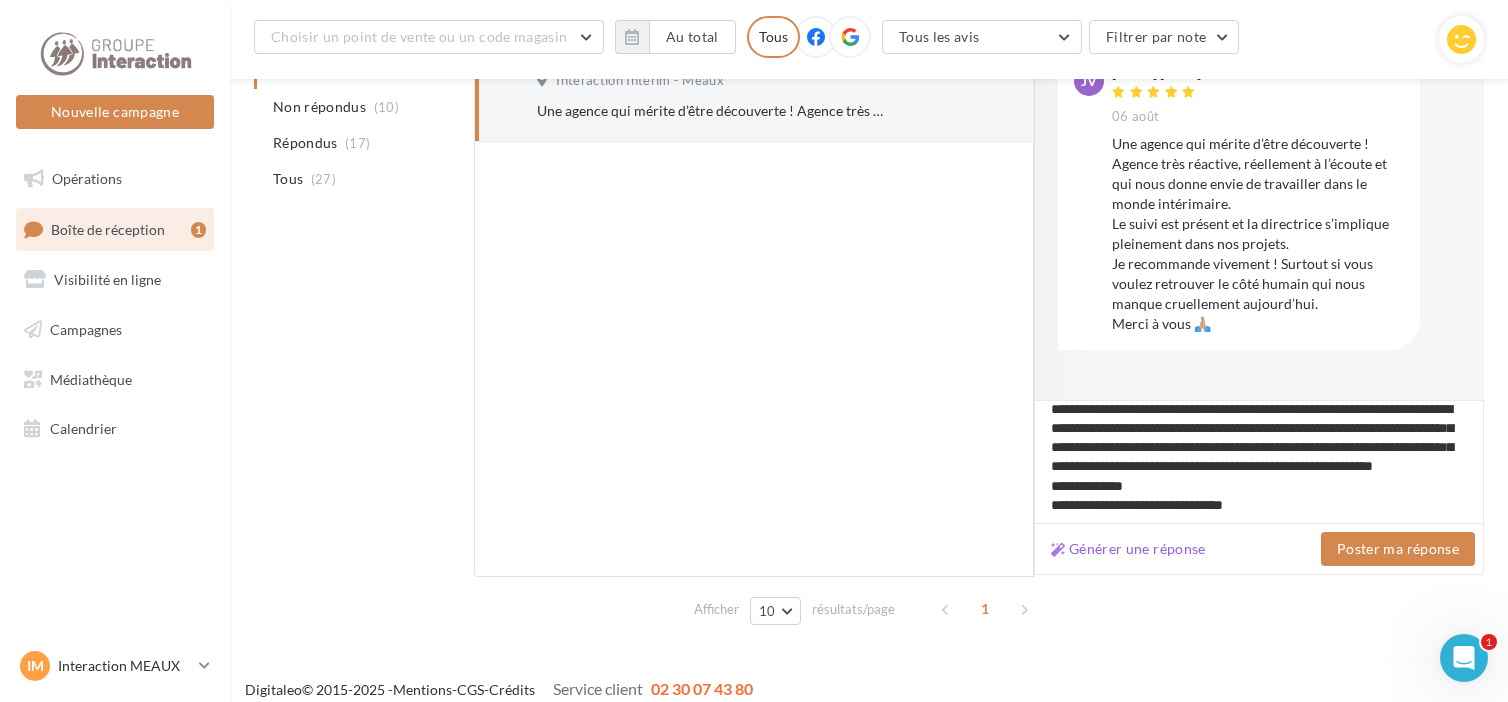 scroll, scrollTop: 0, scrollLeft: 0, axis: both 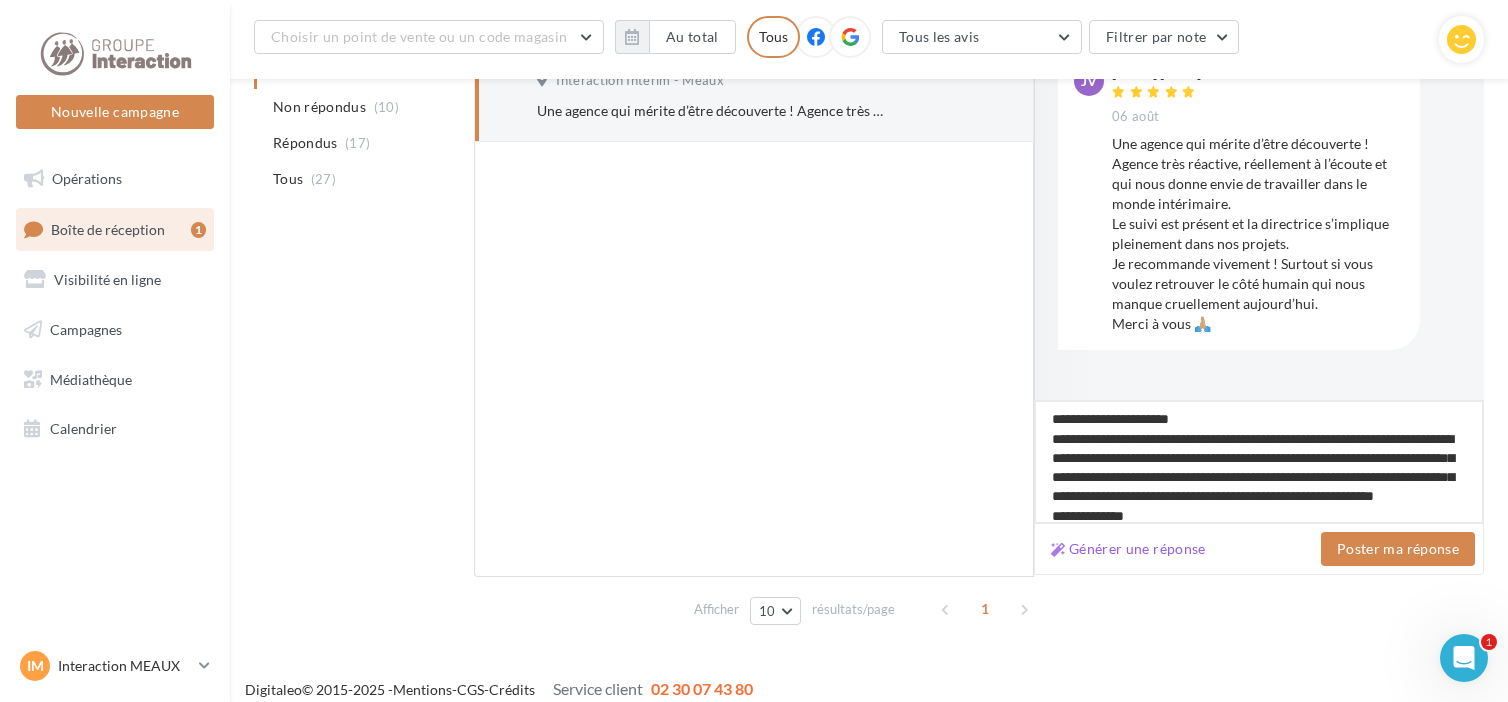 drag, startPoint x: 1120, startPoint y: 477, endPoint x: 1160, endPoint y: 477, distance: 40 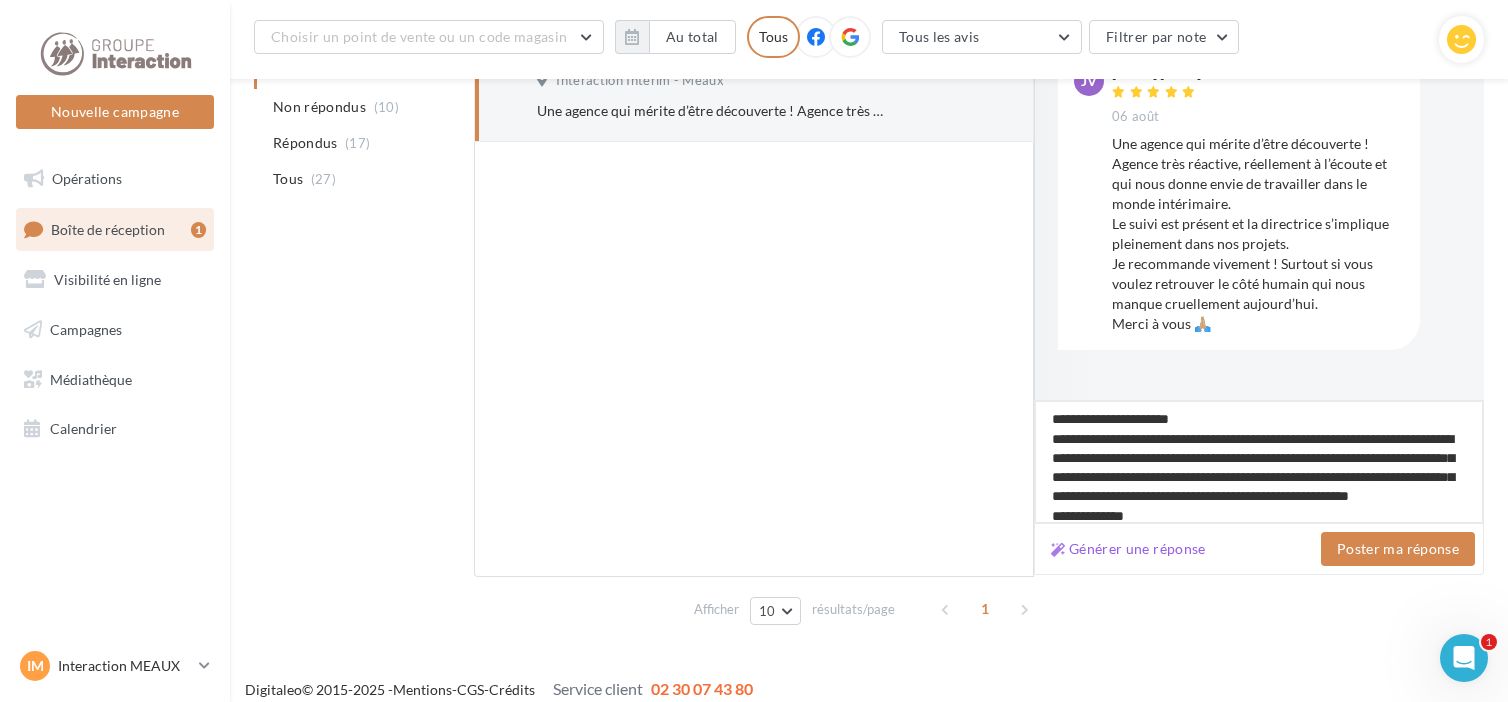 type on "**********" 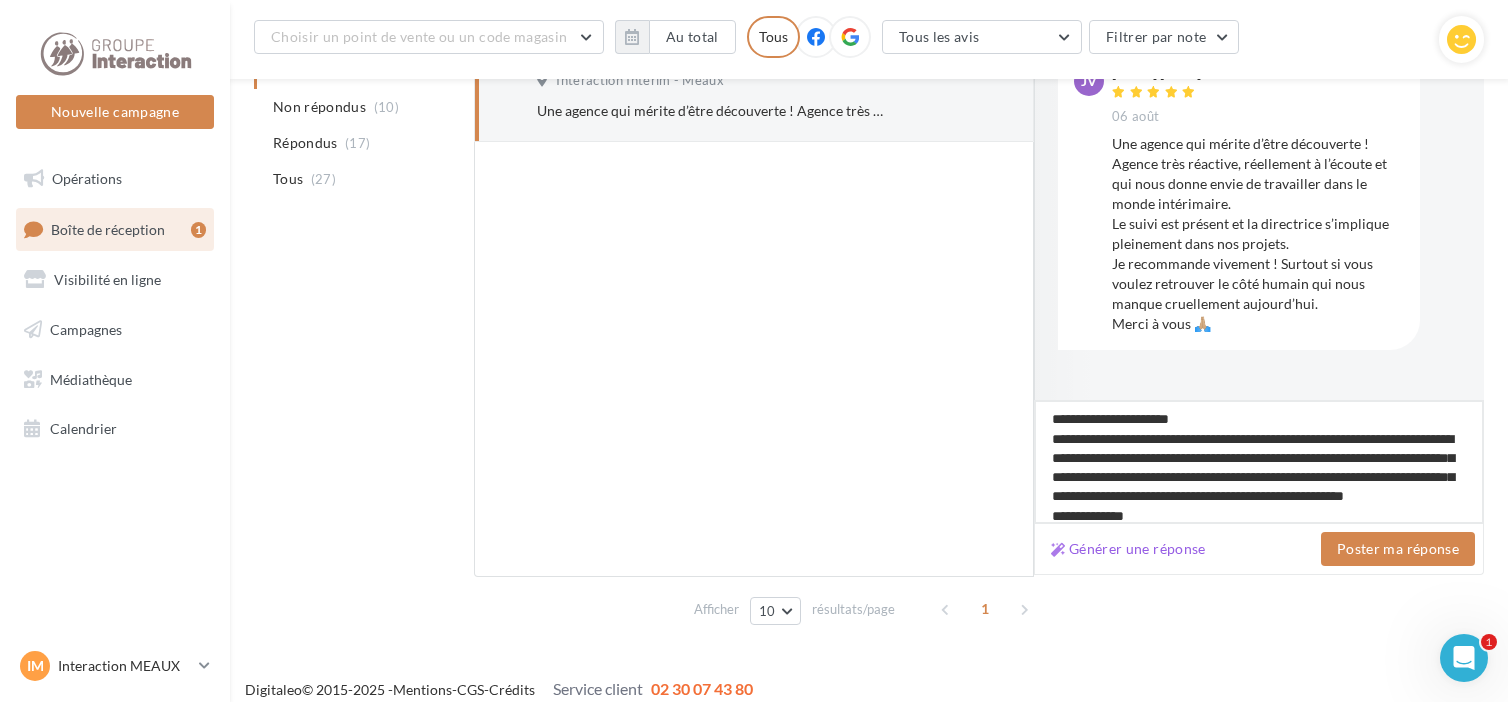 type on "**********" 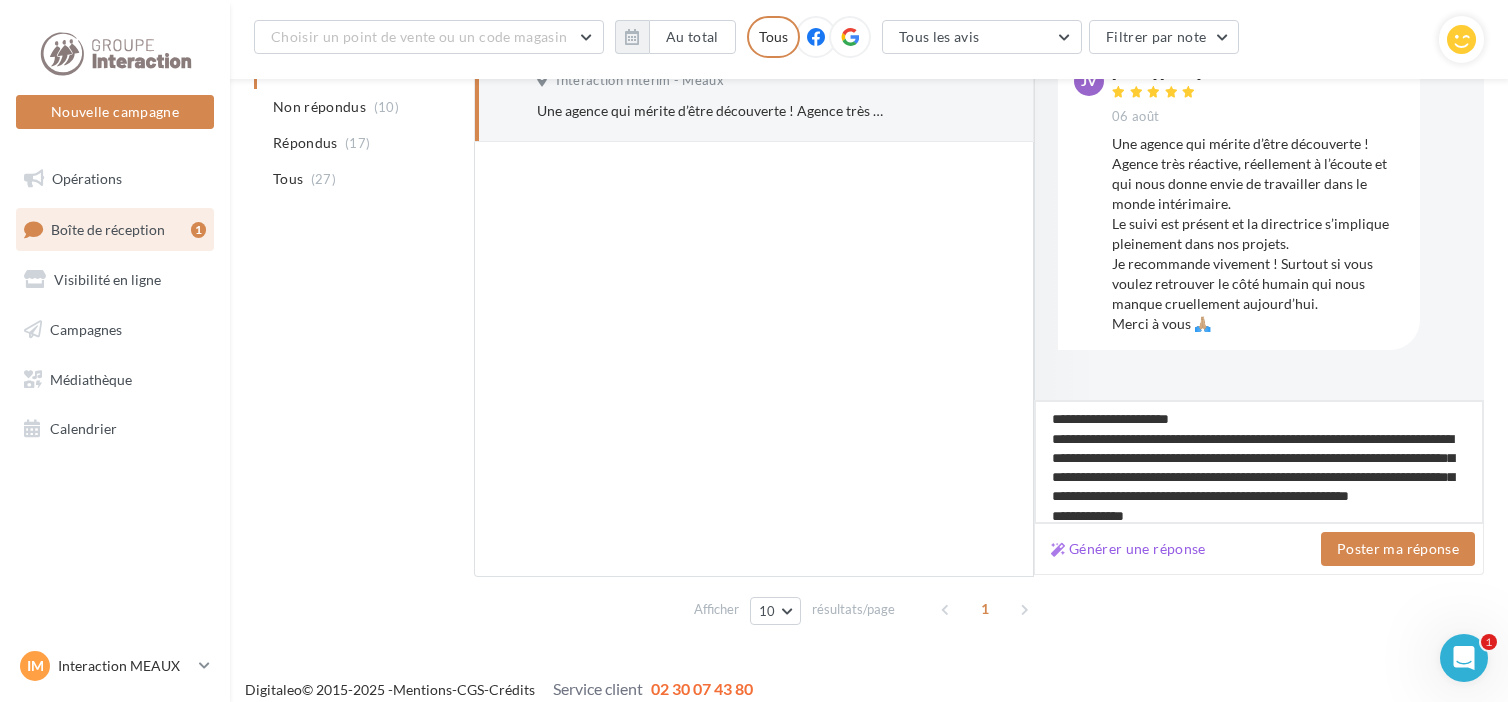 type on "**********" 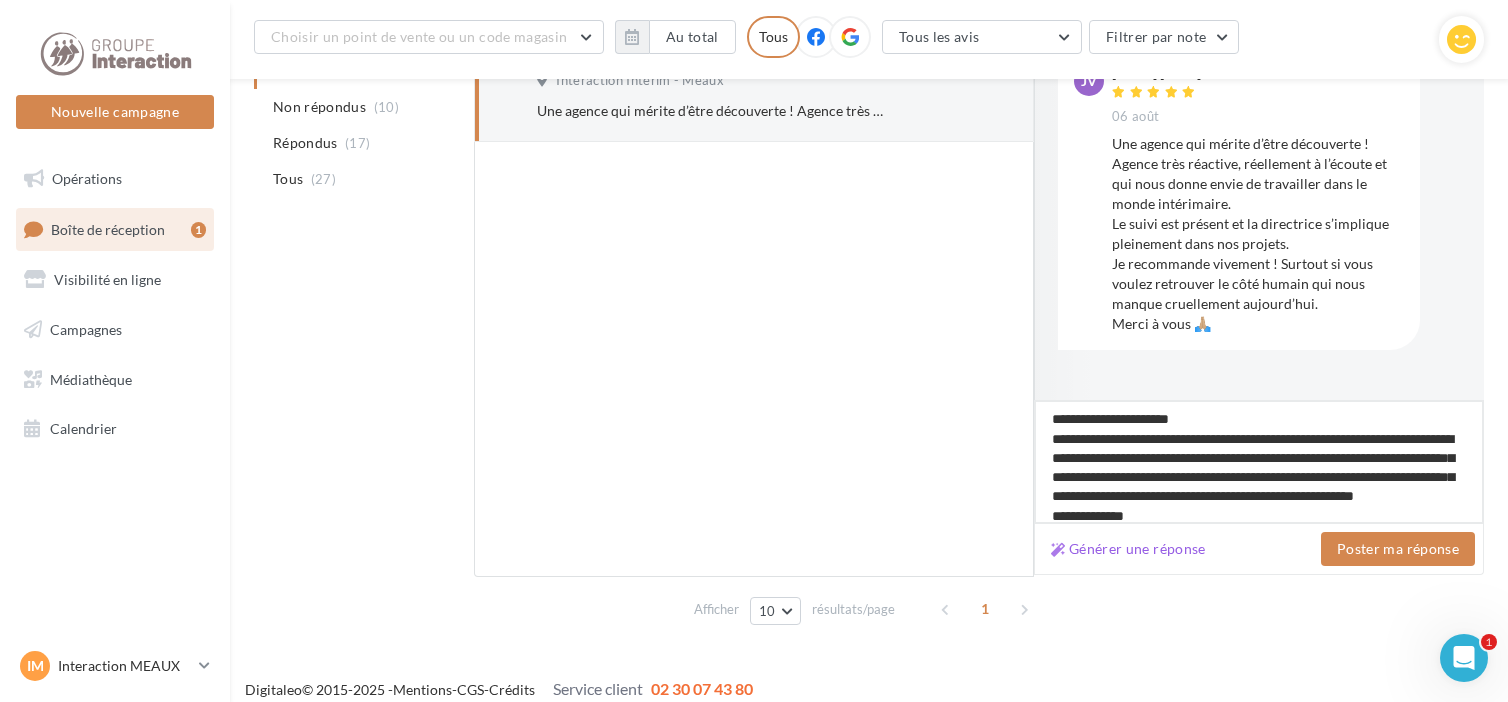 type on "**********" 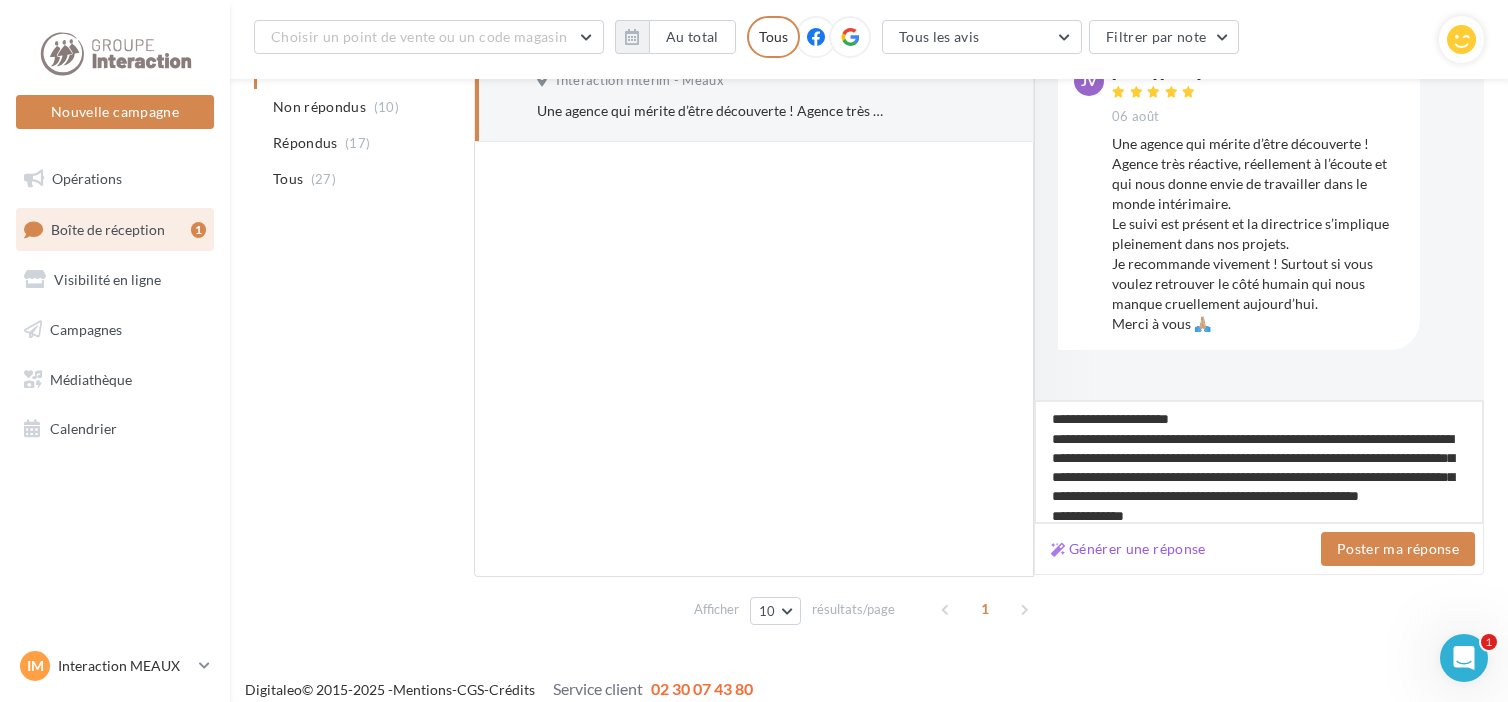 type on "**********" 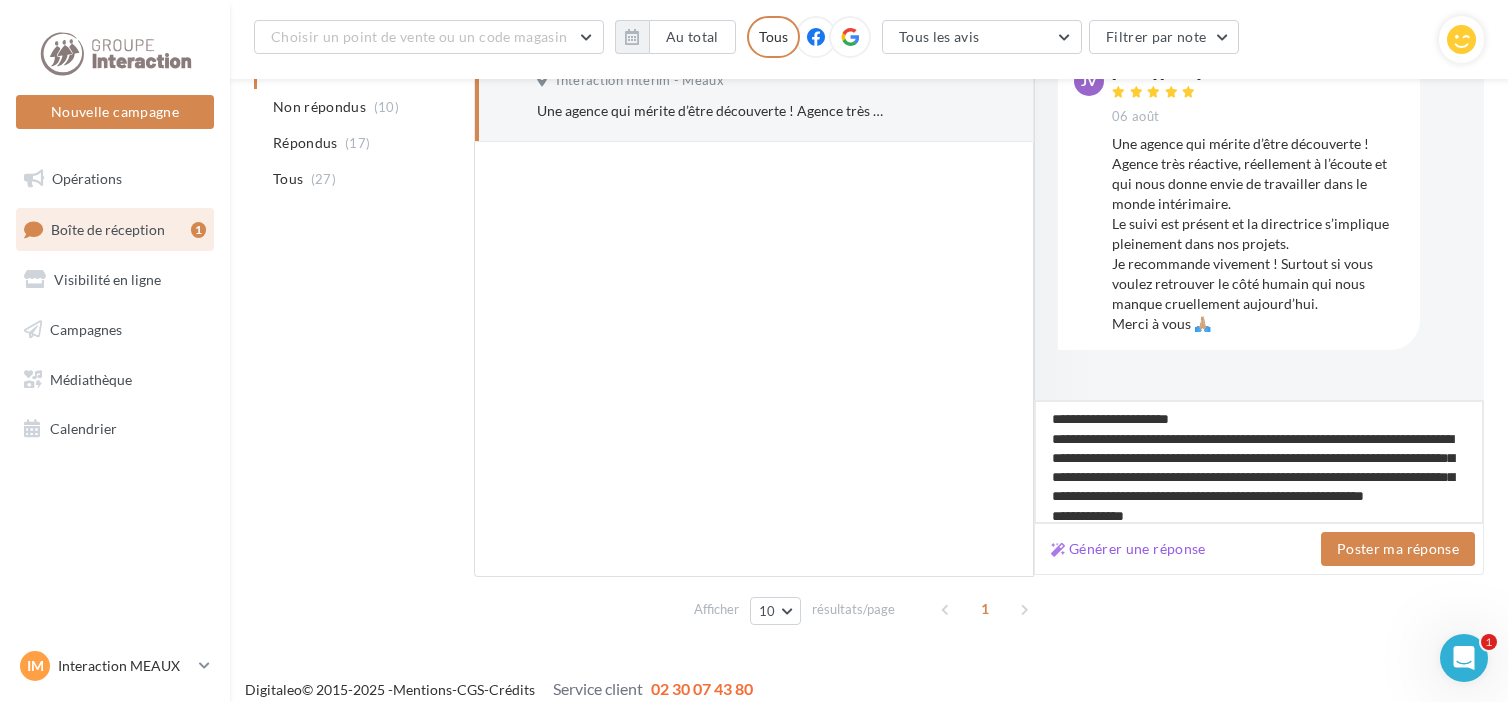 type on "**********" 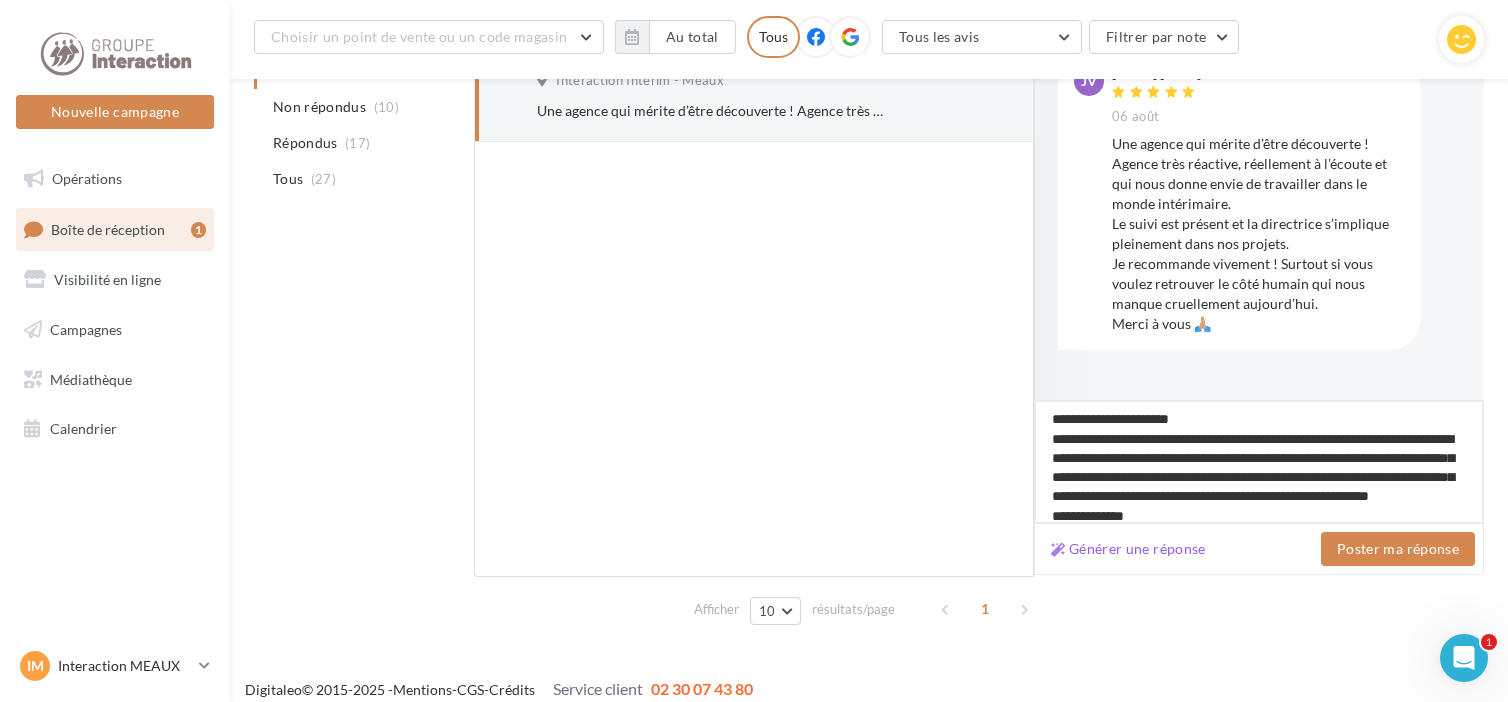 type on "**********" 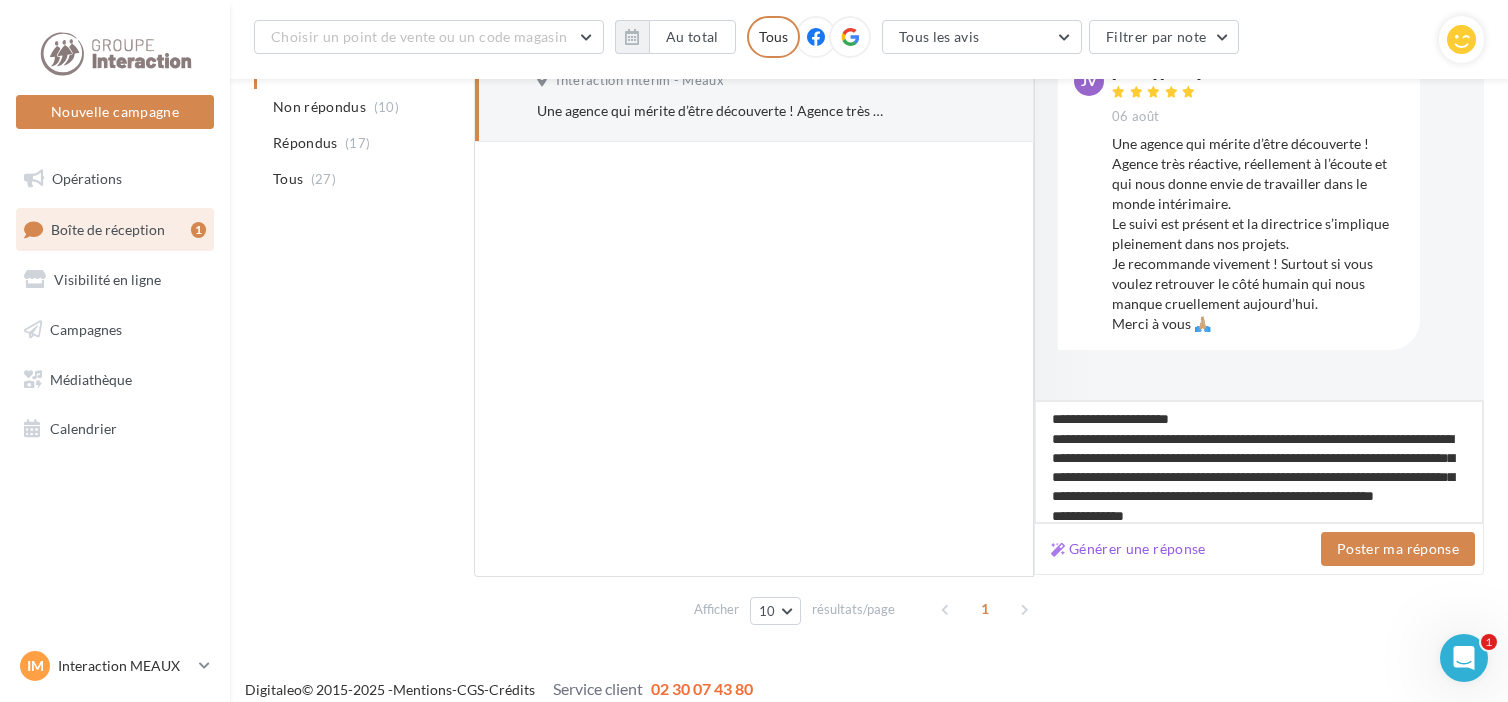 type on "**********" 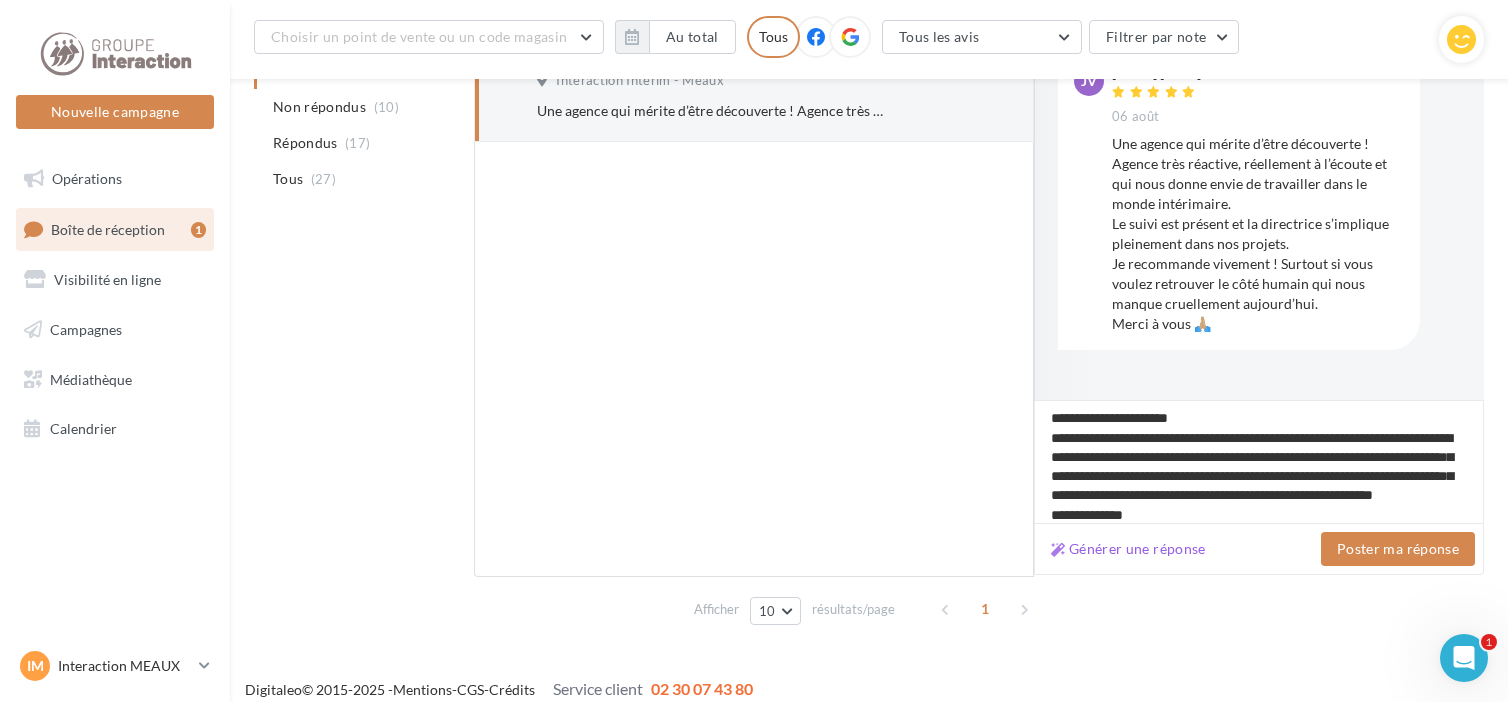 click at bounding box center (754, 359) 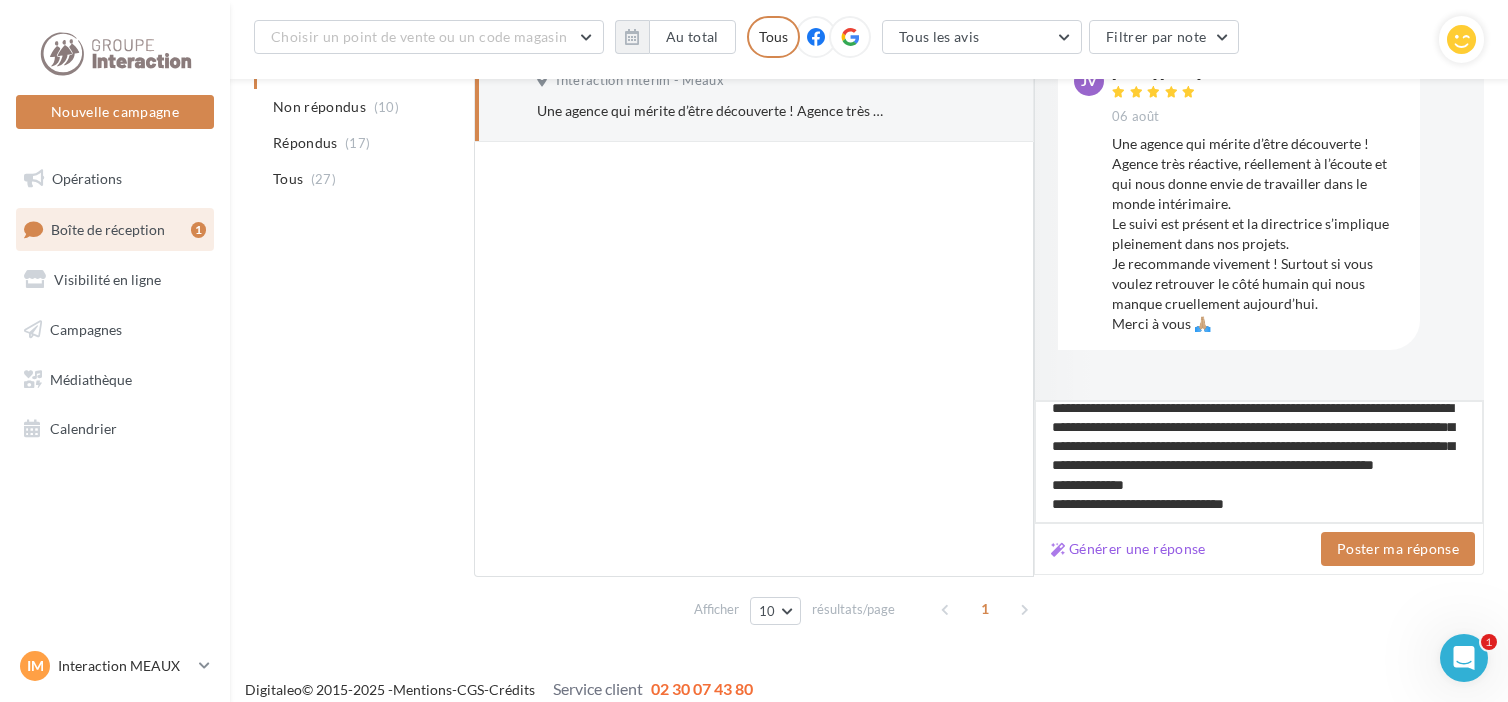 scroll, scrollTop: 68, scrollLeft: 0, axis: vertical 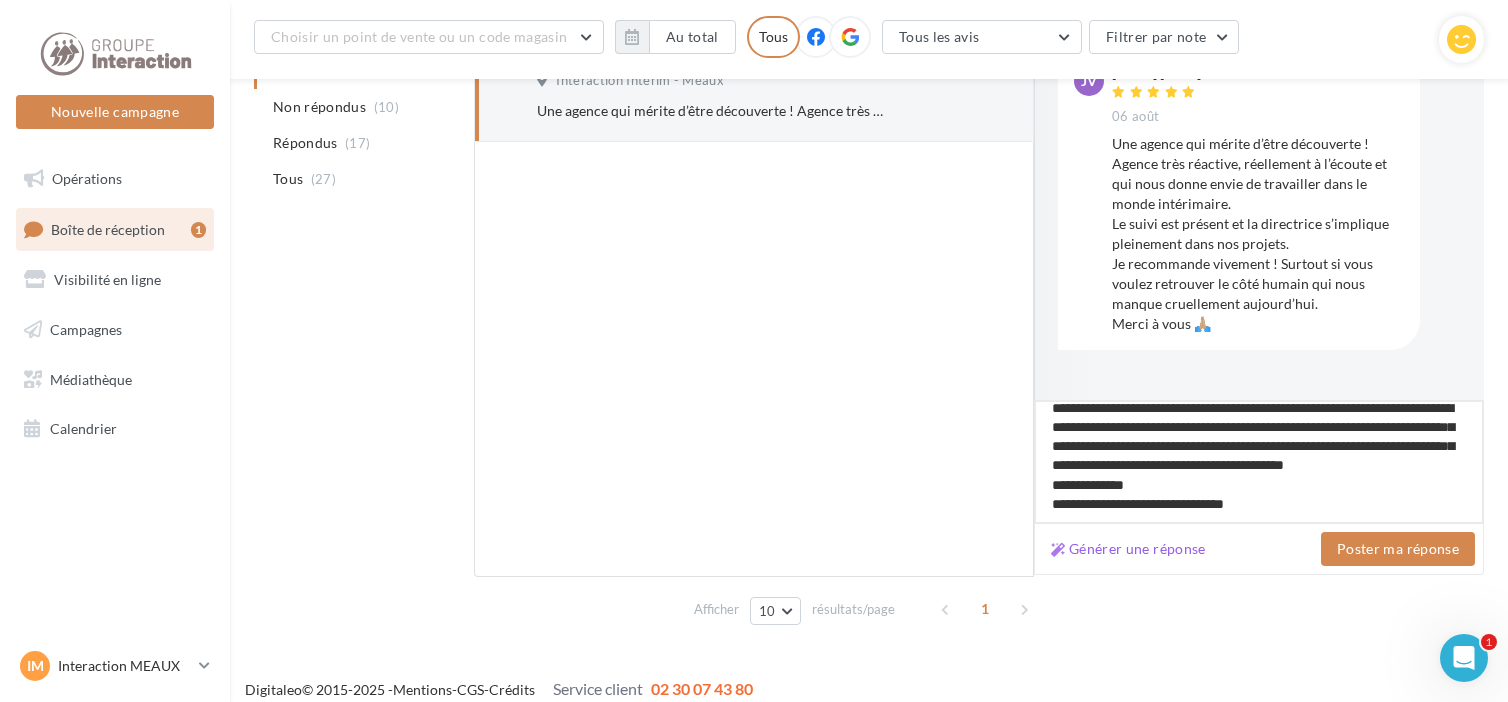 type on "**********" 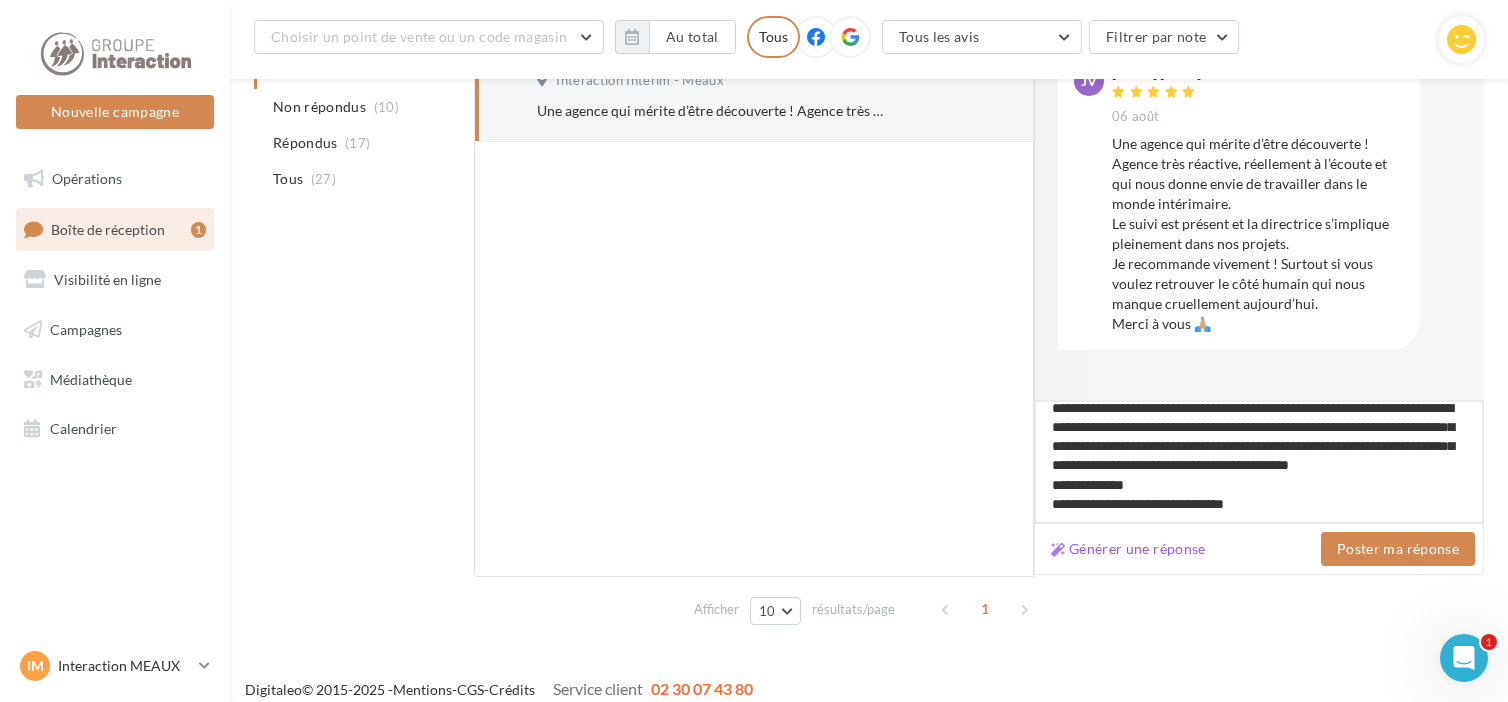 drag, startPoint x: 1315, startPoint y: 468, endPoint x: 1401, endPoint y: 465, distance: 86.05231 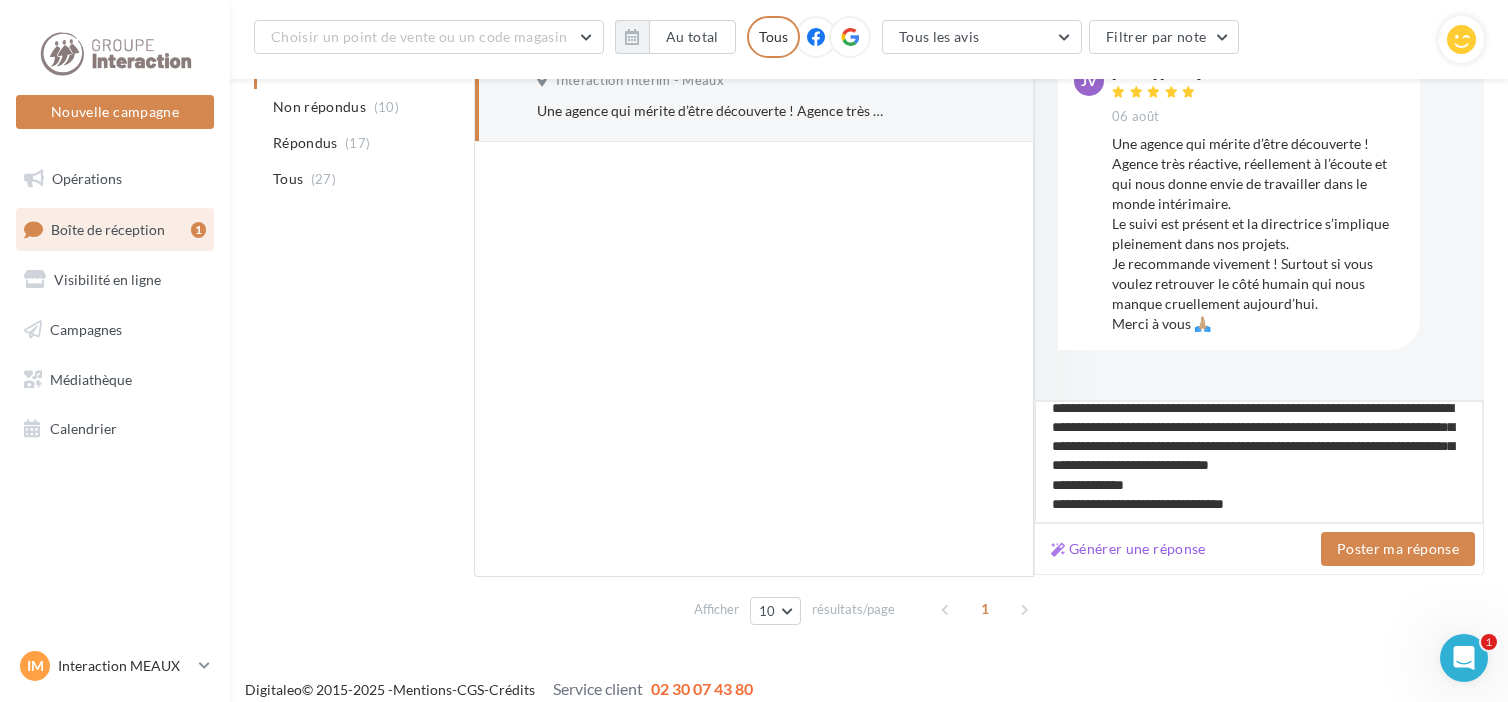 type on "**********" 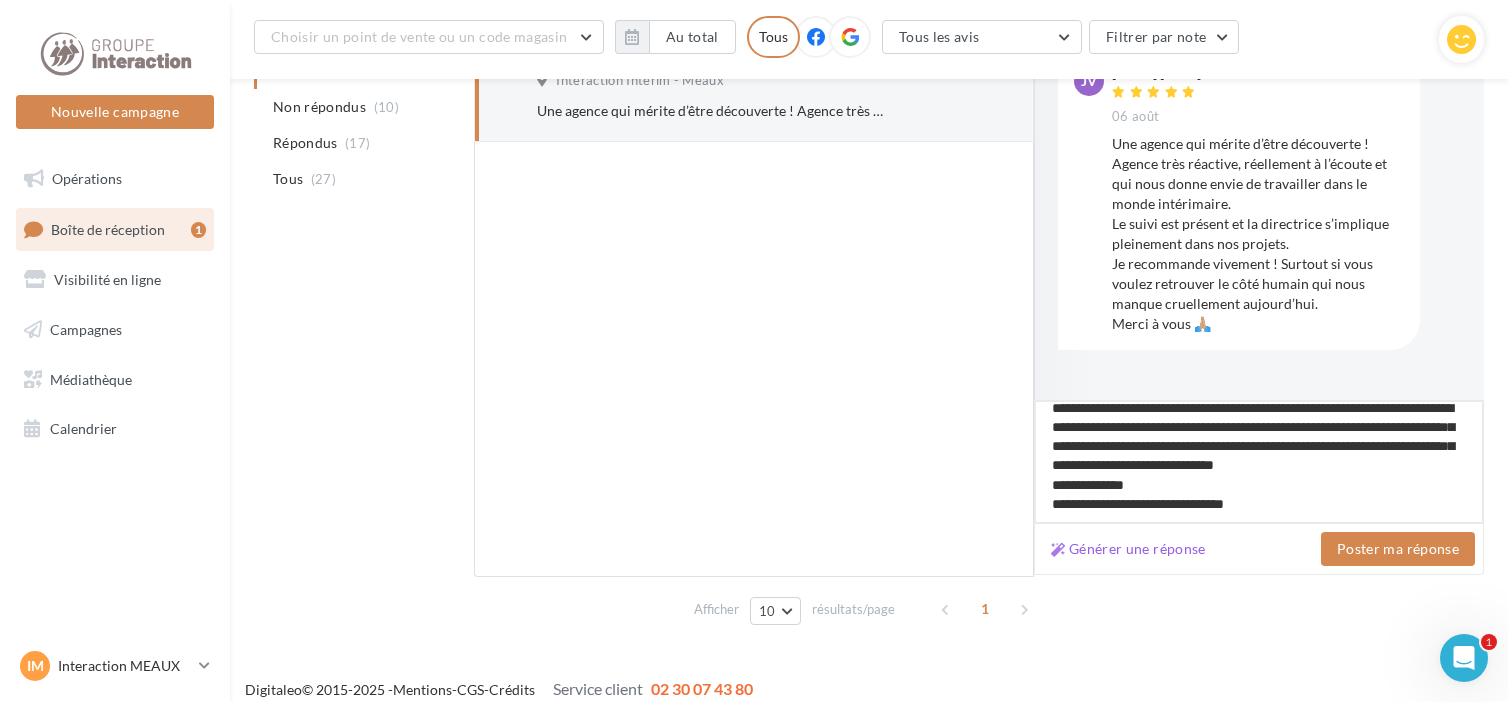type on "**********" 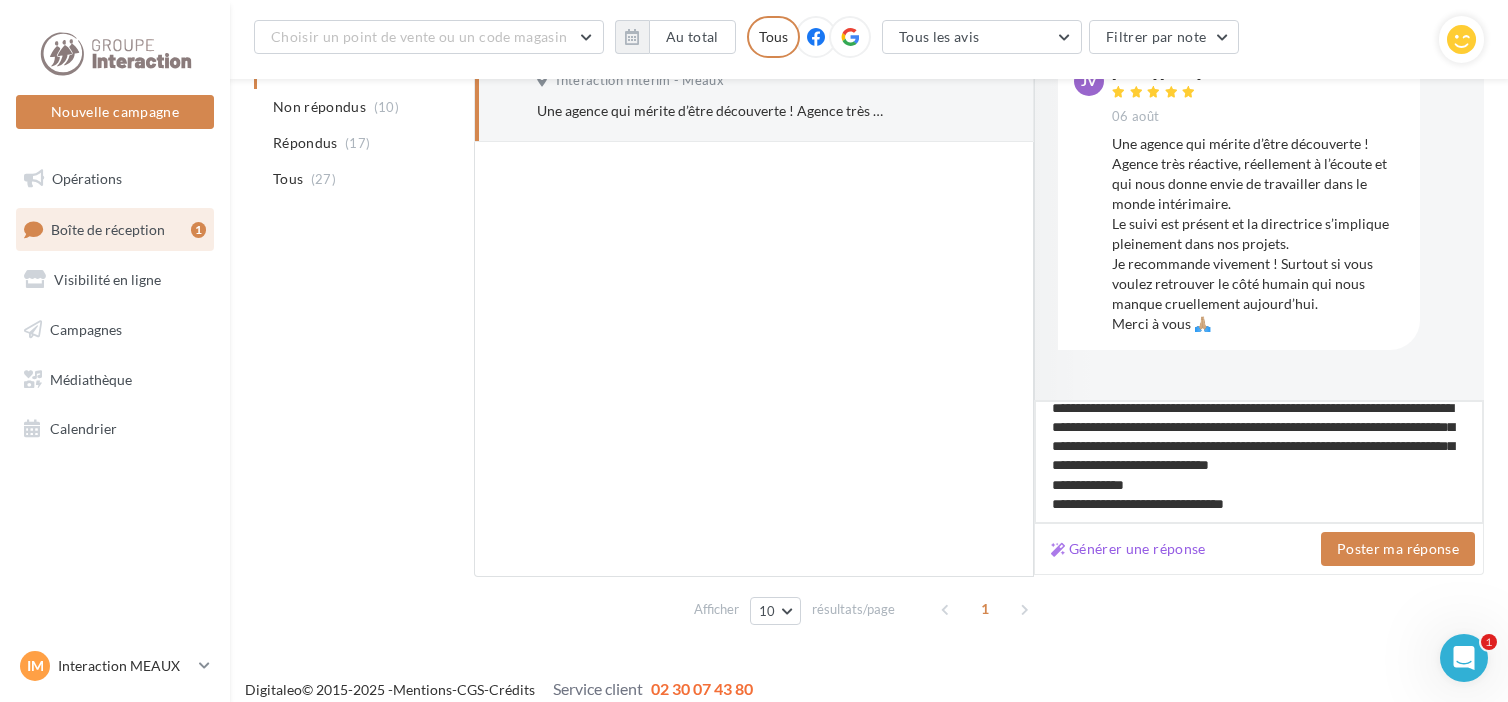 type on "**********" 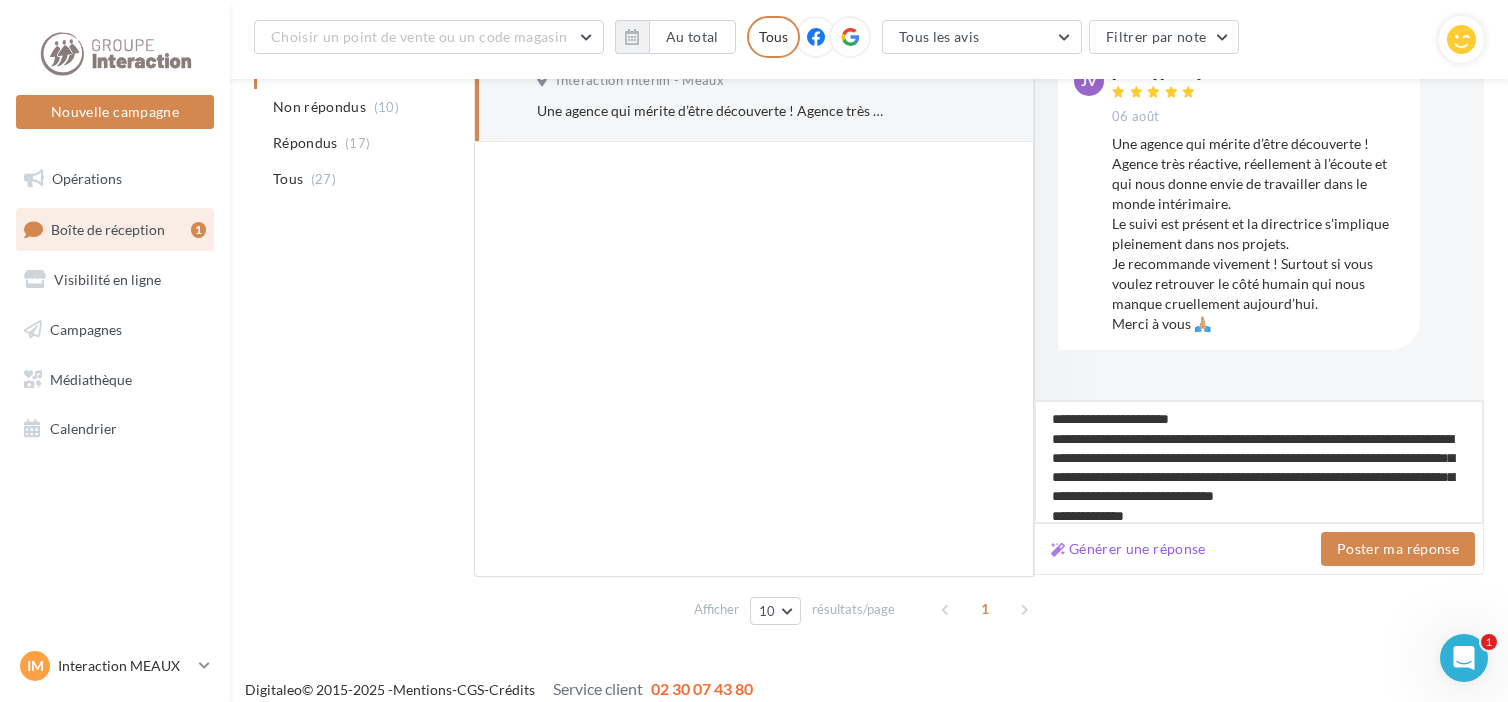 scroll, scrollTop: 49, scrollLeft: 0, axis: vertical 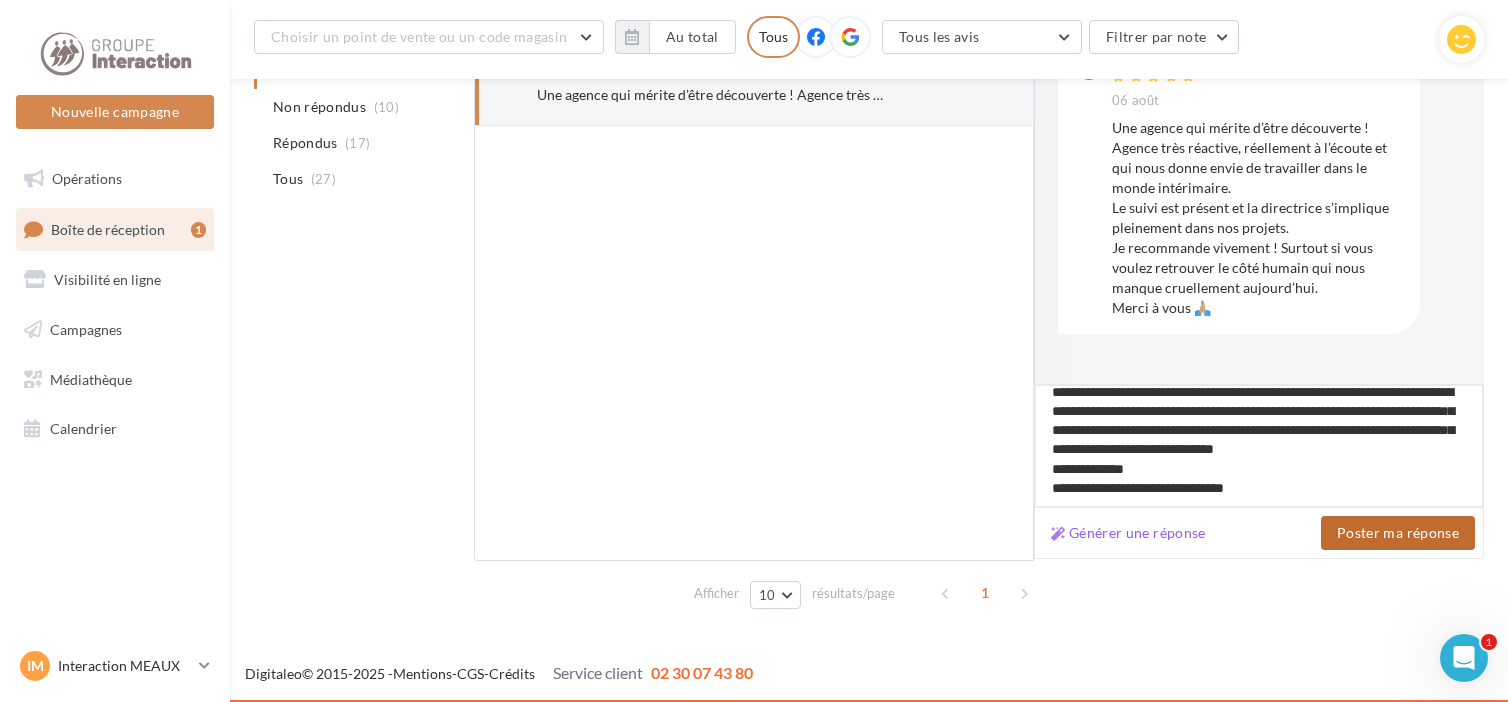 type on "**********" 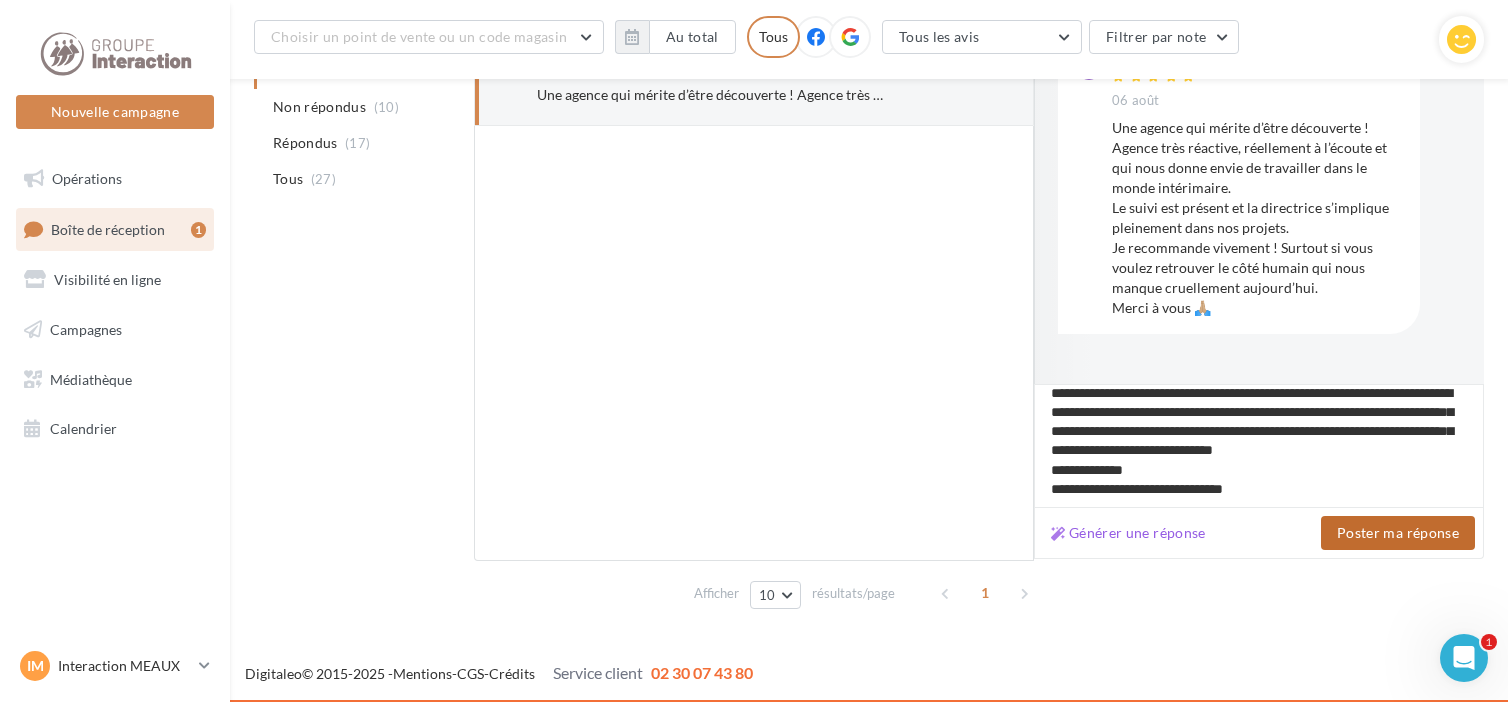 click on "Poster ma réponse" at bounding box center (1398, 533) 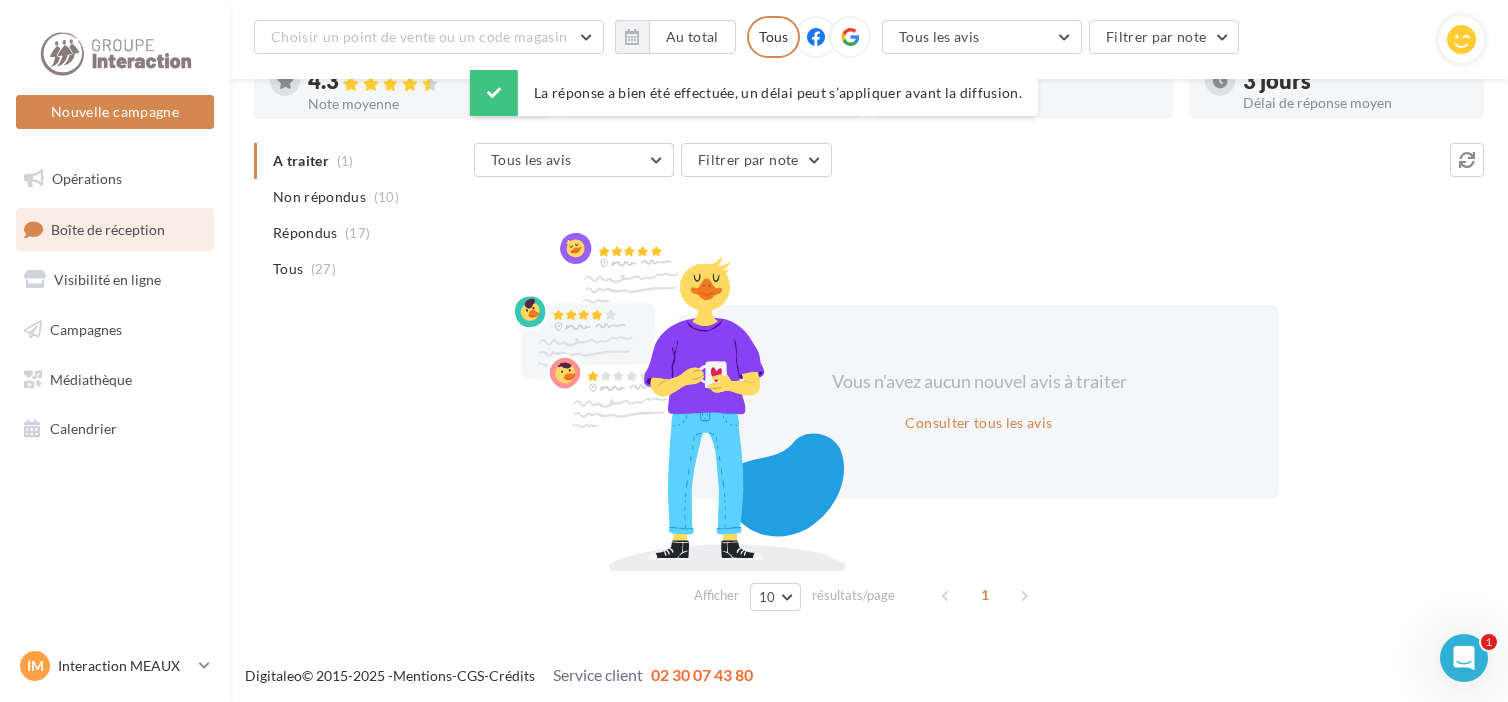 scroll, scrollTop: 0, scrollLeft: 0, axis: both 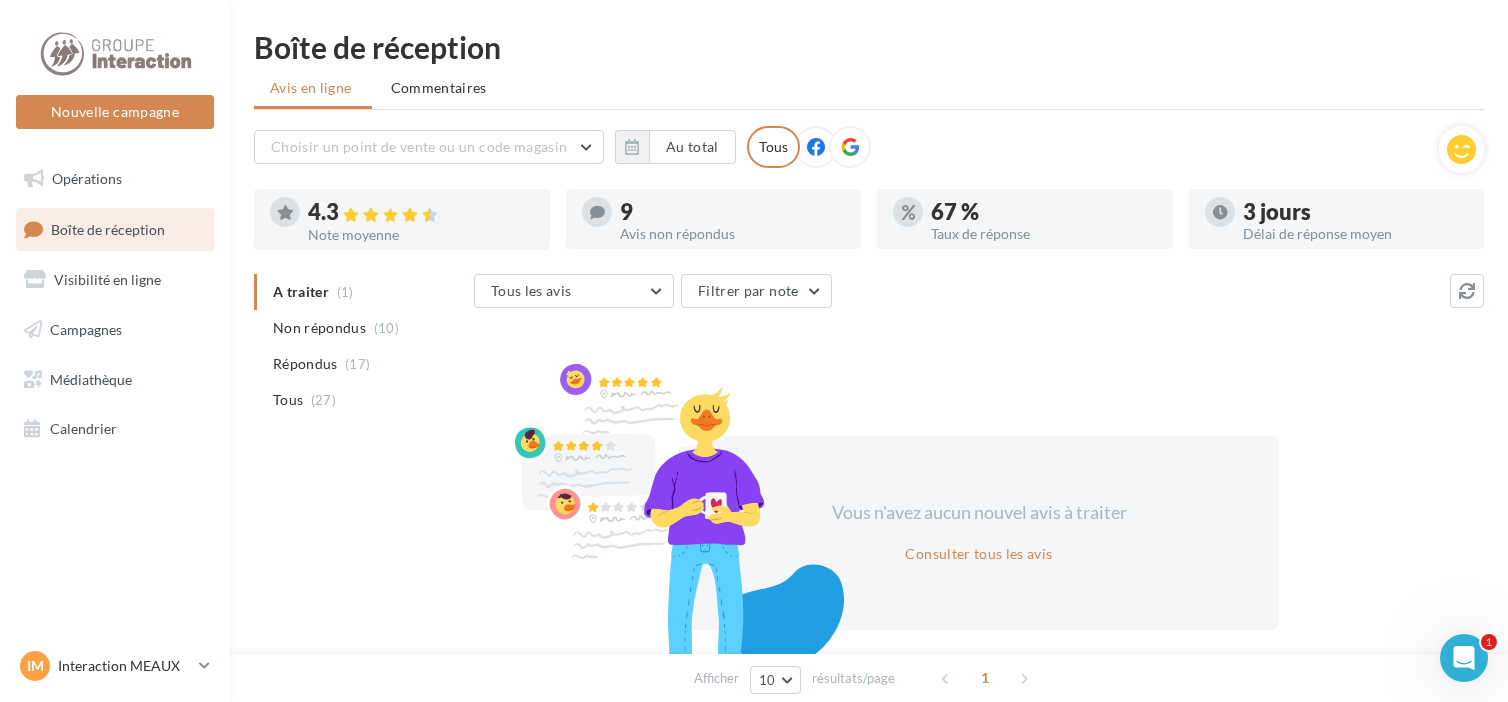 click on "Boîte de réception" at bounding box center (108, 228) 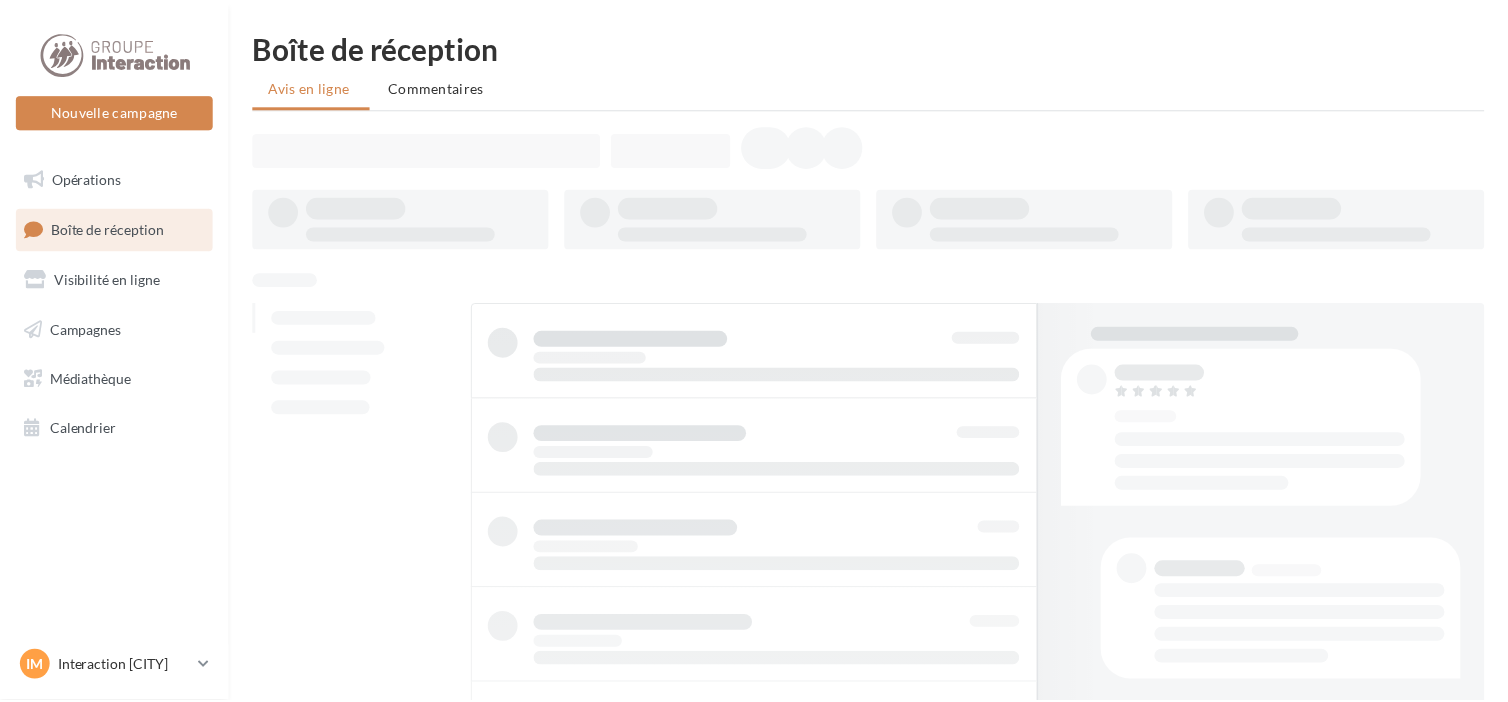 scroll, scrollTop: 0, scrollLeft: 0, axis: both 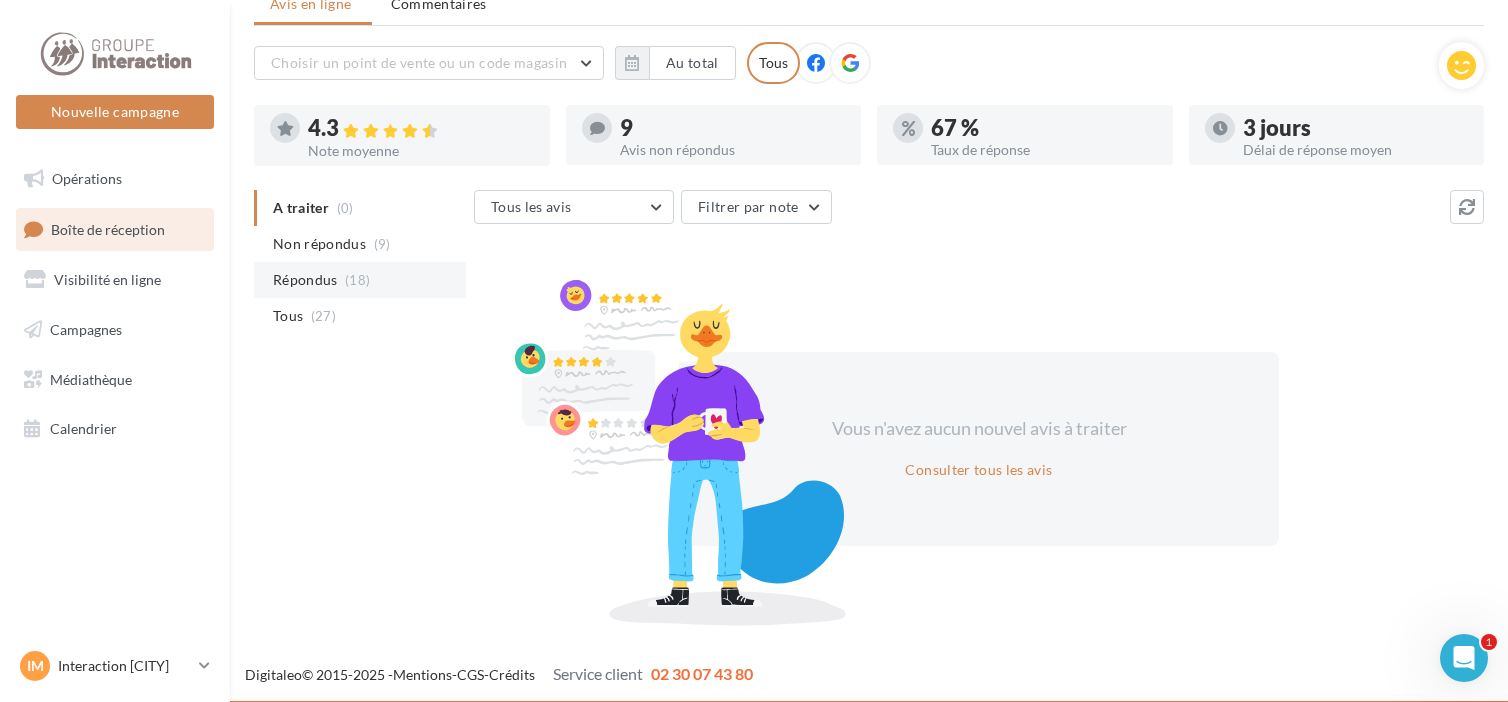 click on "Répondus" at bounding box center [305, 280] 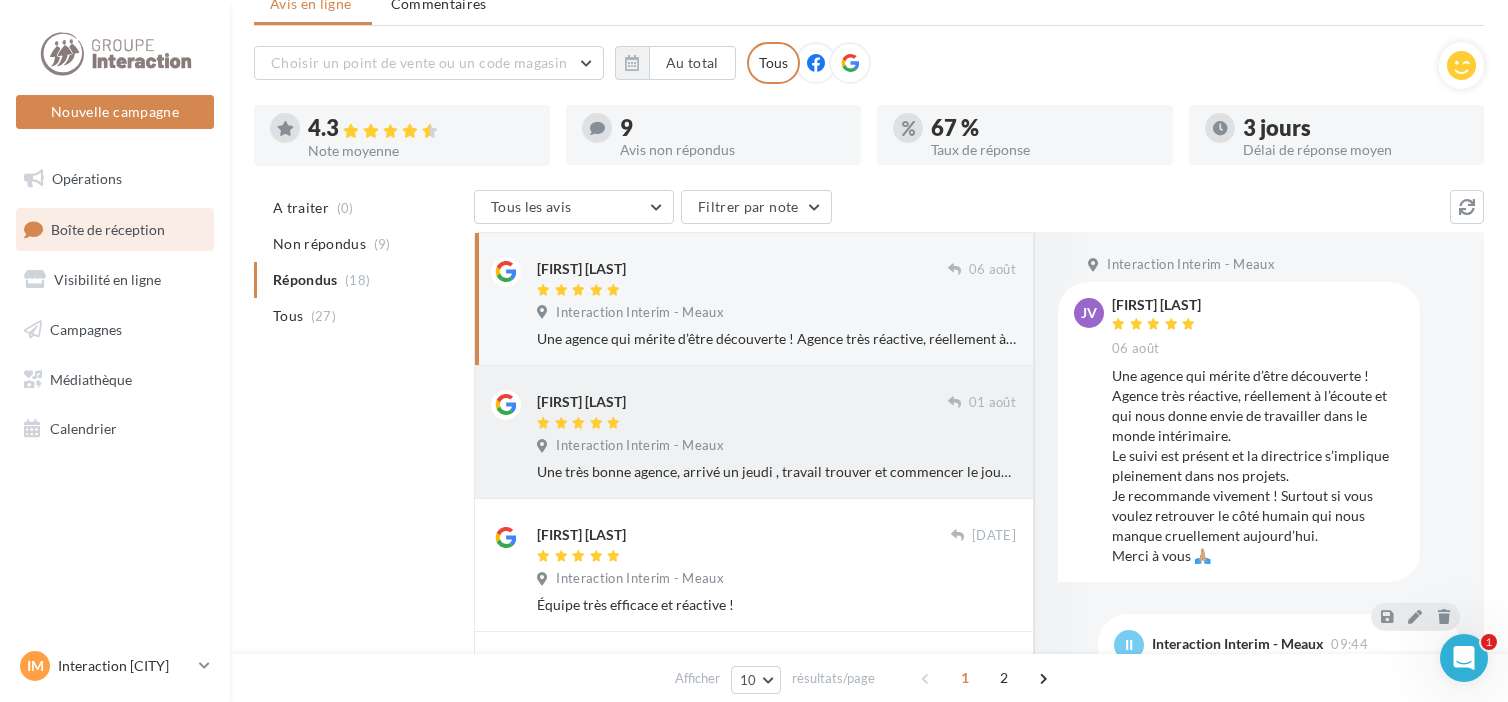 click on "[FIRST] [LAST]
[DATE]
Interaction Interim - [CITY]
Une très bonne agence, arrivé un jeudi , travail trouver et commencer le jour même dans mon domaine et ma spécialité !
Si vous êtes réellement motivé à travailler,c'est chez eux qu'il faut aller !! 👍👍👍
C'est plus impeccable, c'est trois-peccable 👌" at bounding box center [776, 436] 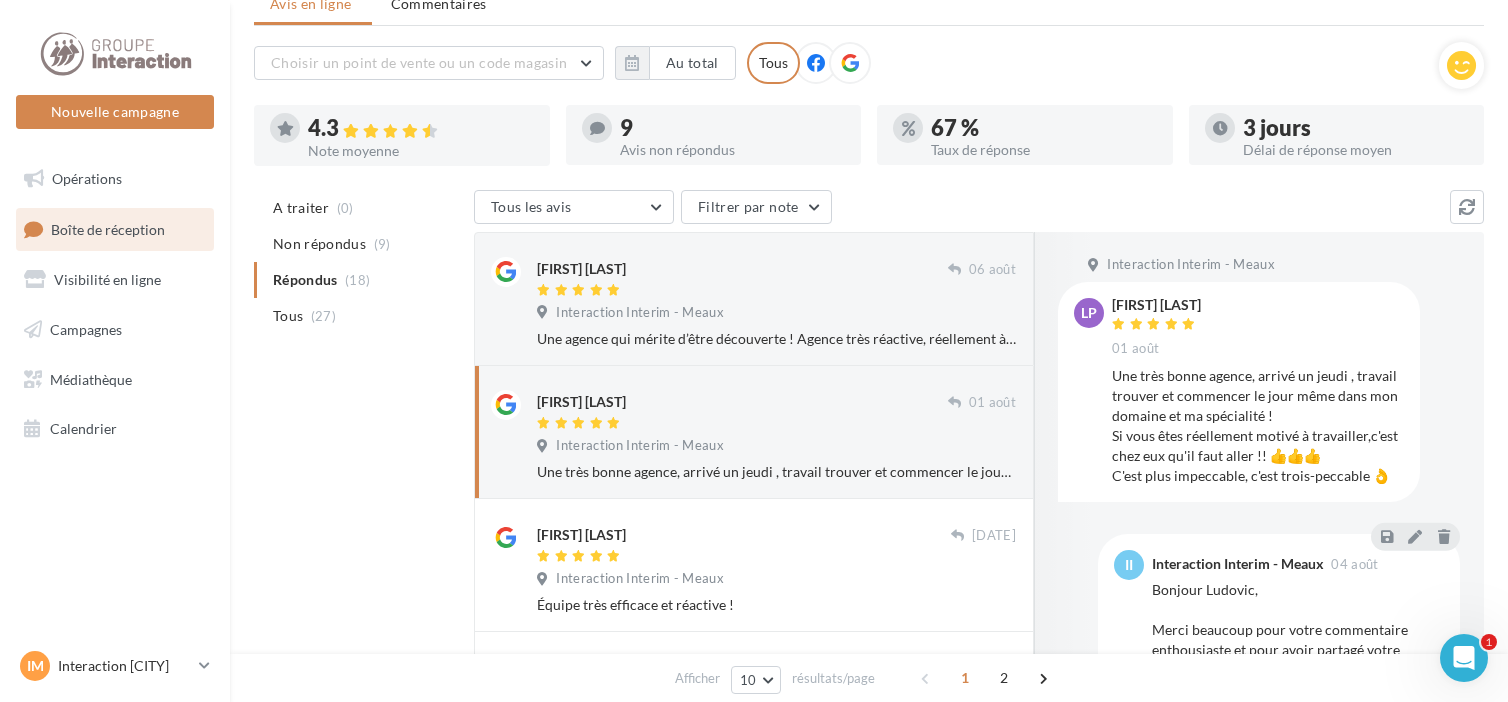 scroll, scrollTop: 36, scrollLeft: 0, axis: vertical 